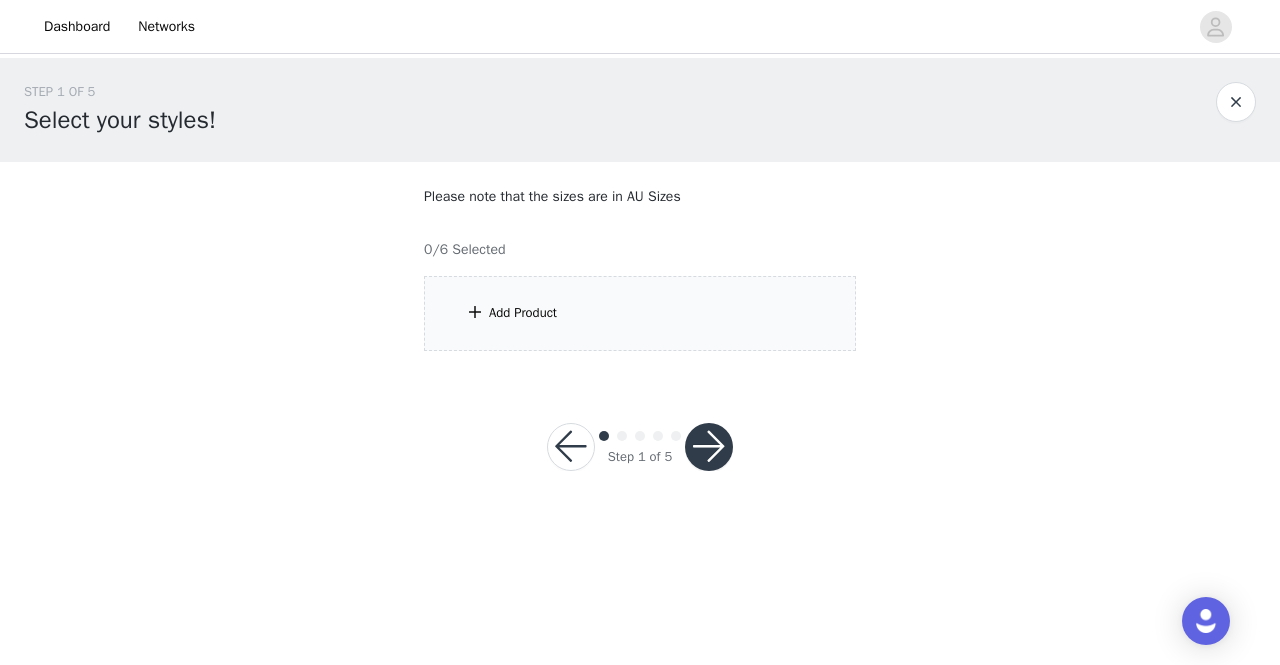 scroll, scrollTop: 0, scrollLeft: 0, axis: both 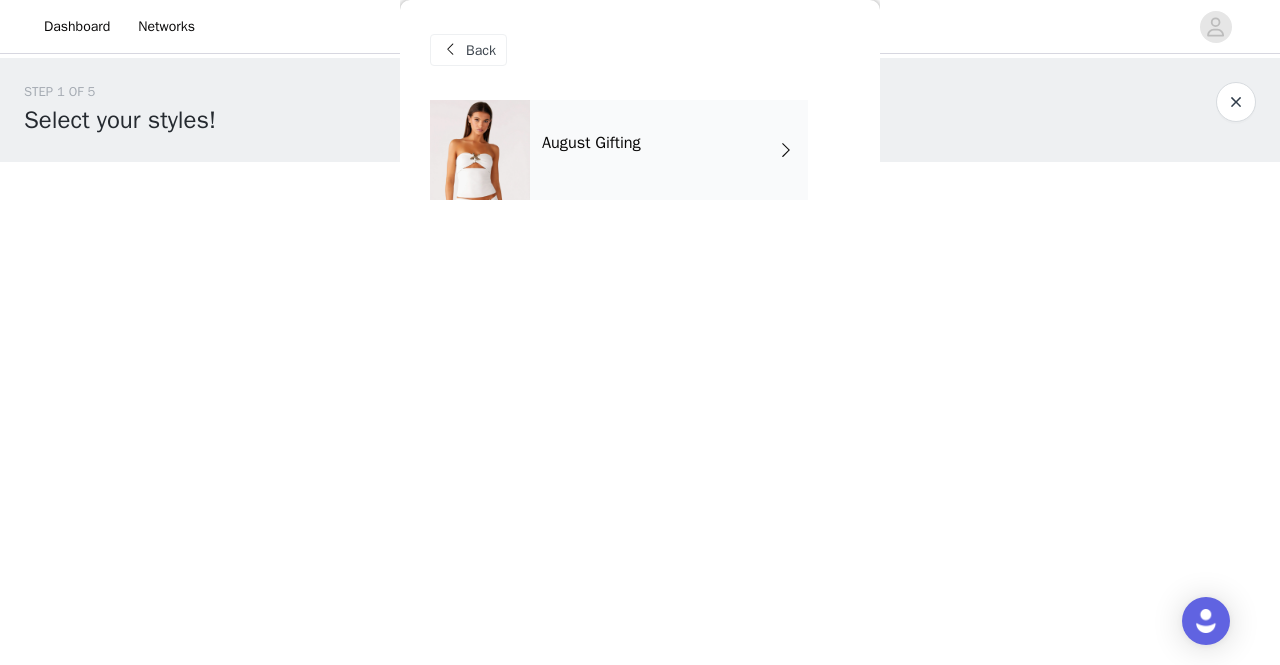 click on "August Gifting" at bounding box center (669, 150) 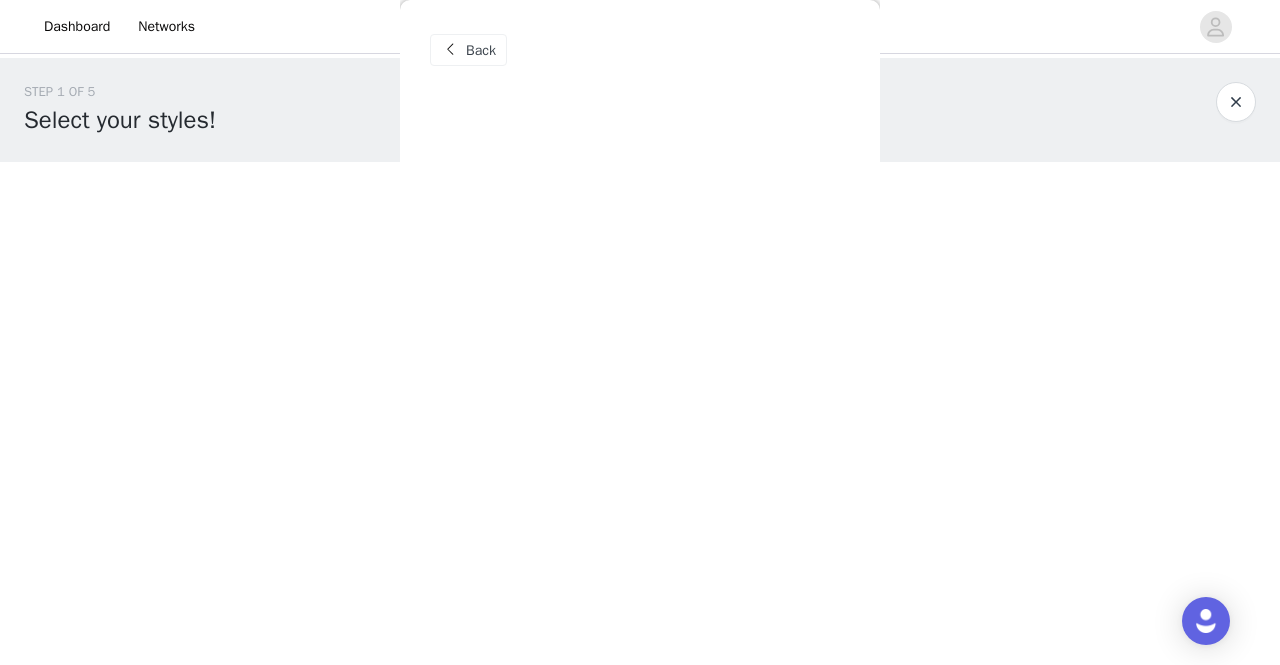 click on "Back     August Gifting" at bounding box center (640, 332) 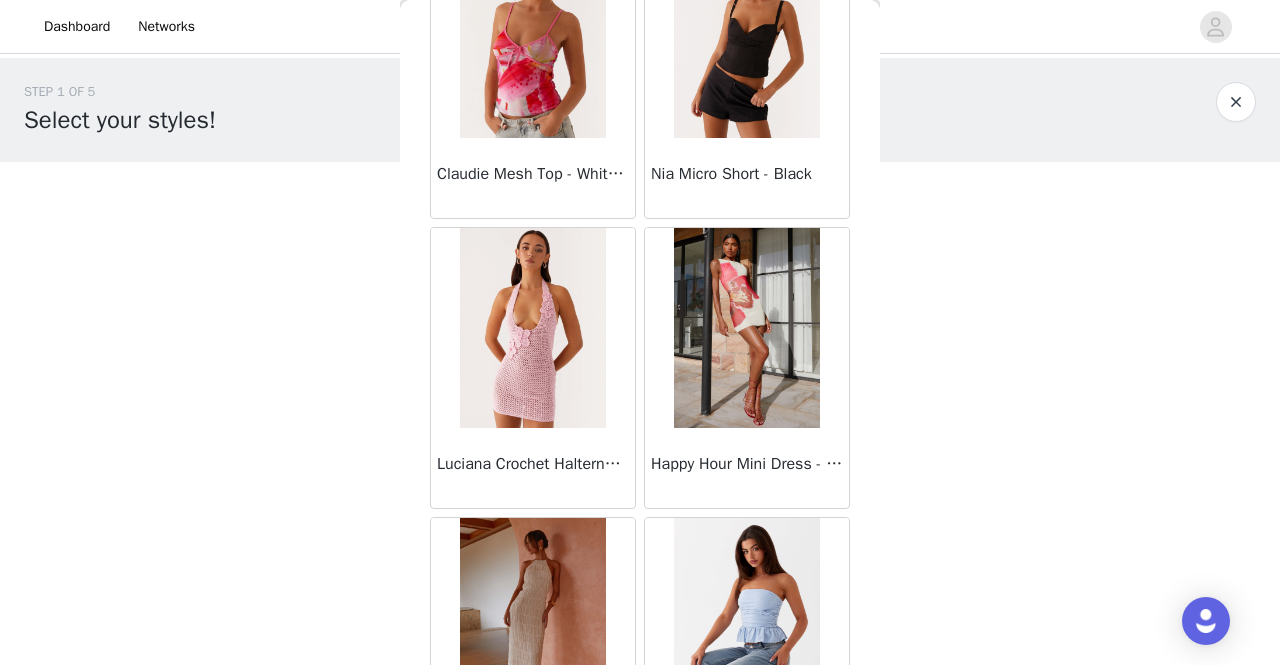 scroll, scrollTop: 2388, scrollLeft: 0, axis: vertical 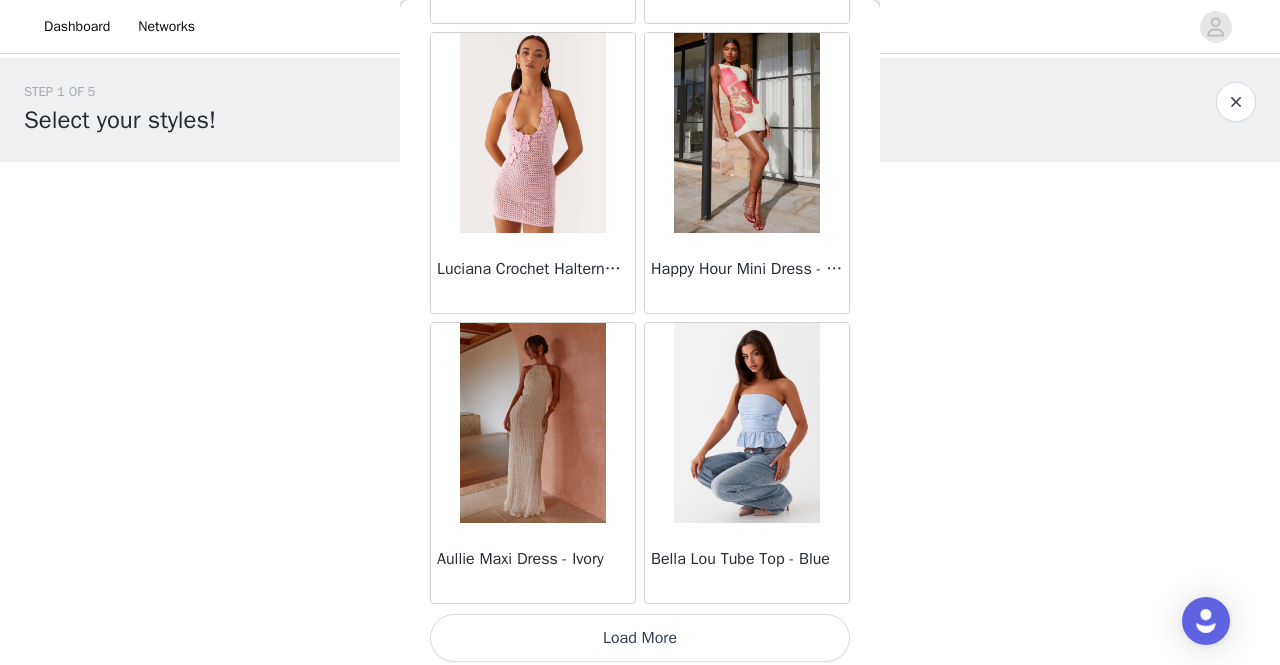 click on "Load More" at bounding box center [640, 638] 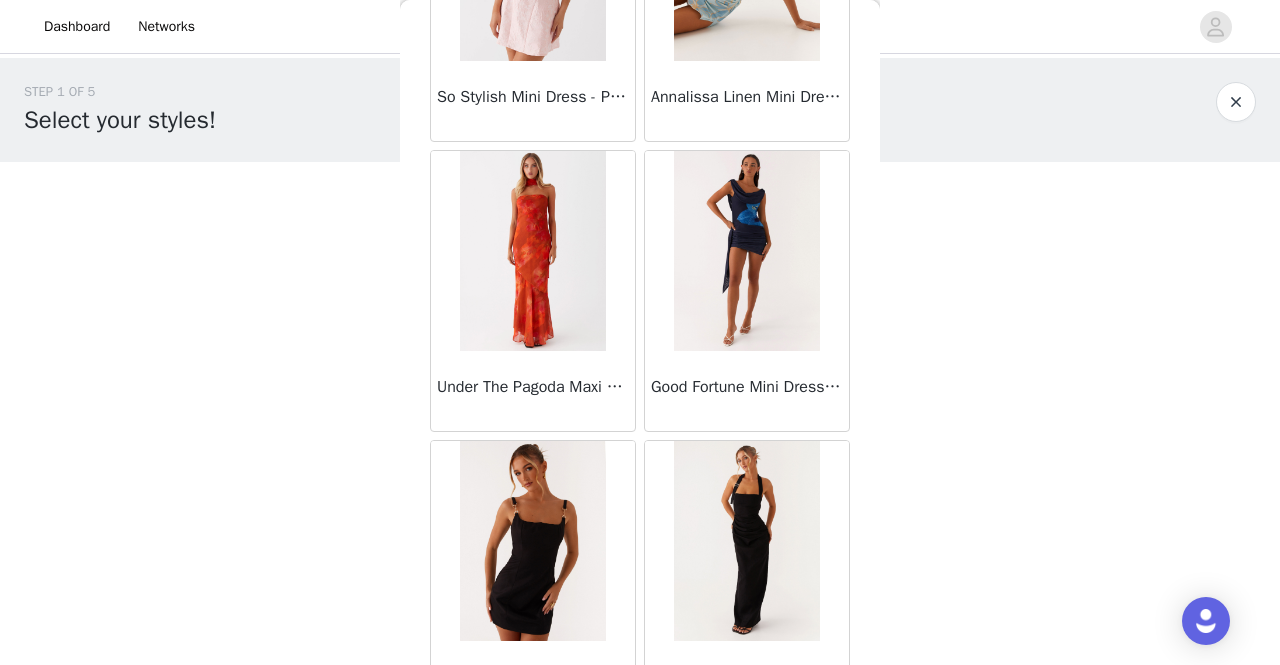 scroll, scrollTop: 5281, scrollLeft: 0, axis: vertical 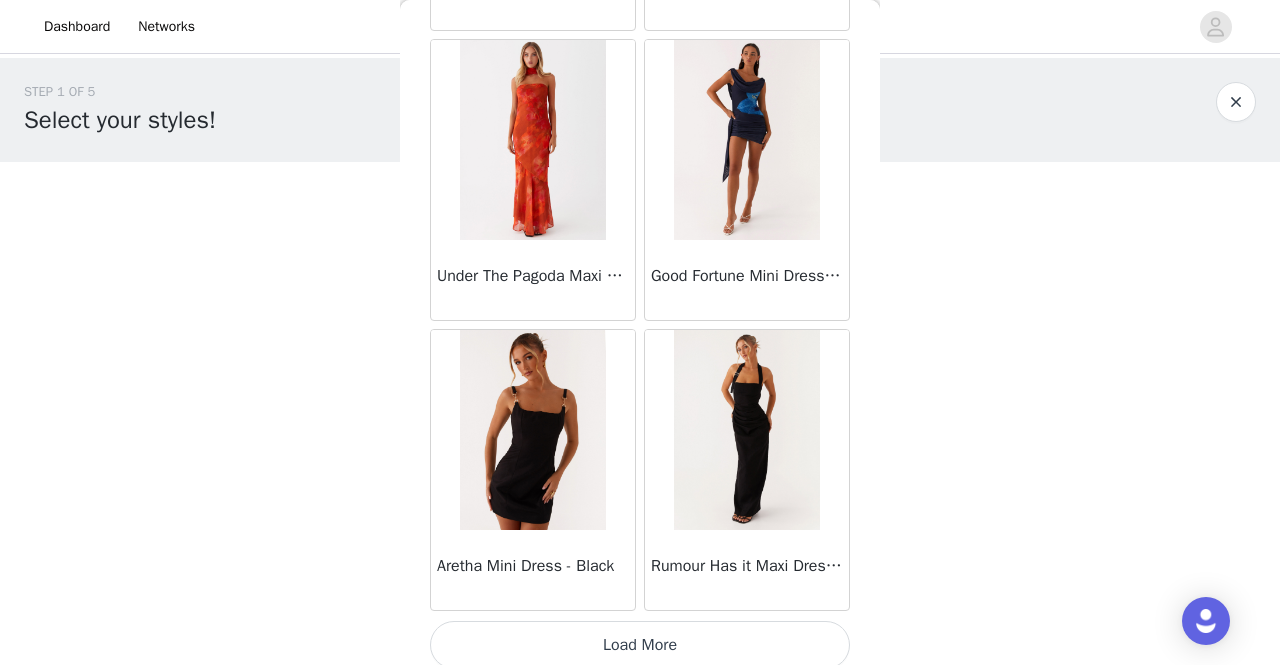 click on "Load More" at bounding box center (640, 645) 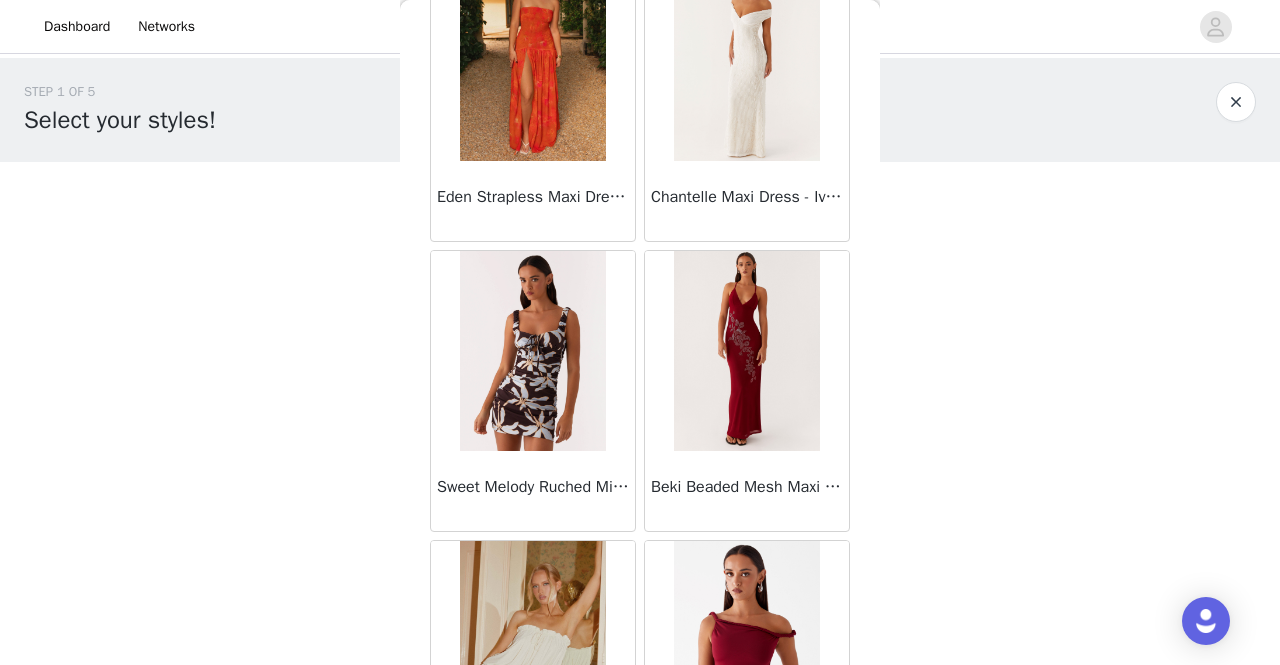 scroll, scrollTop: 8174, scrollLeft: 0, axis: vertical 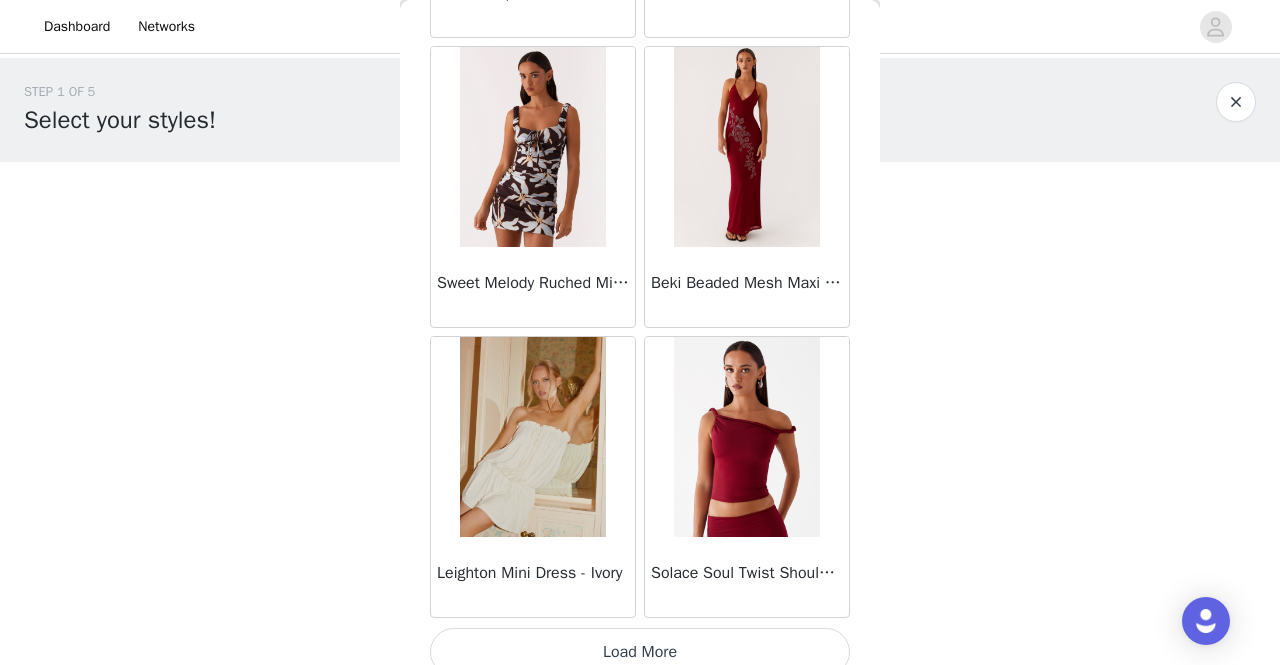 click on "Load More" at bounding box center [640, 652] 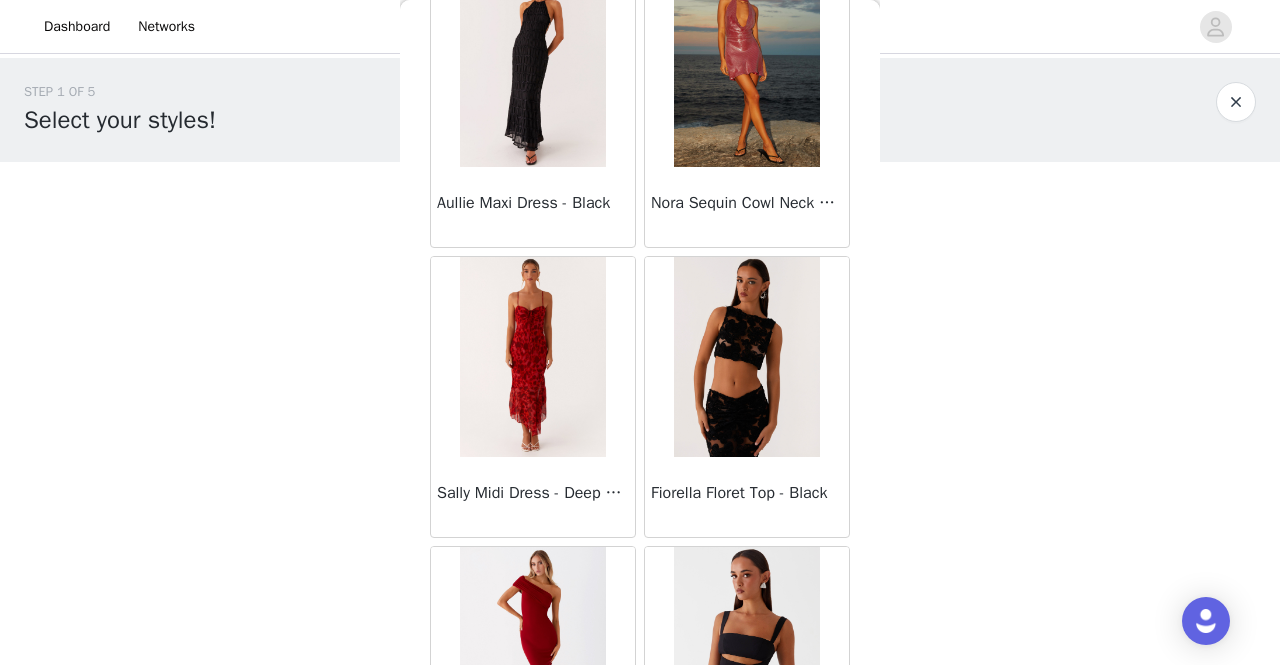 scroll, scrollTop: 11068, scrollLeft: 0, axis: vertical 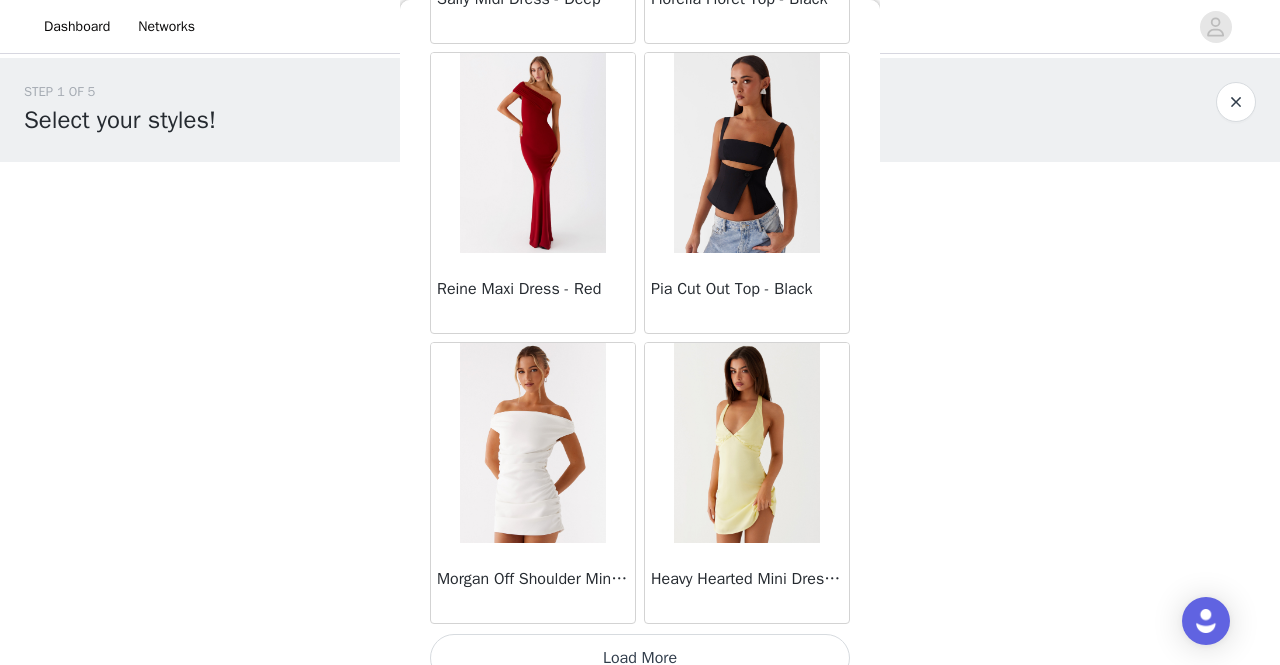 click on "Load More" at bounding box center (640, 658) 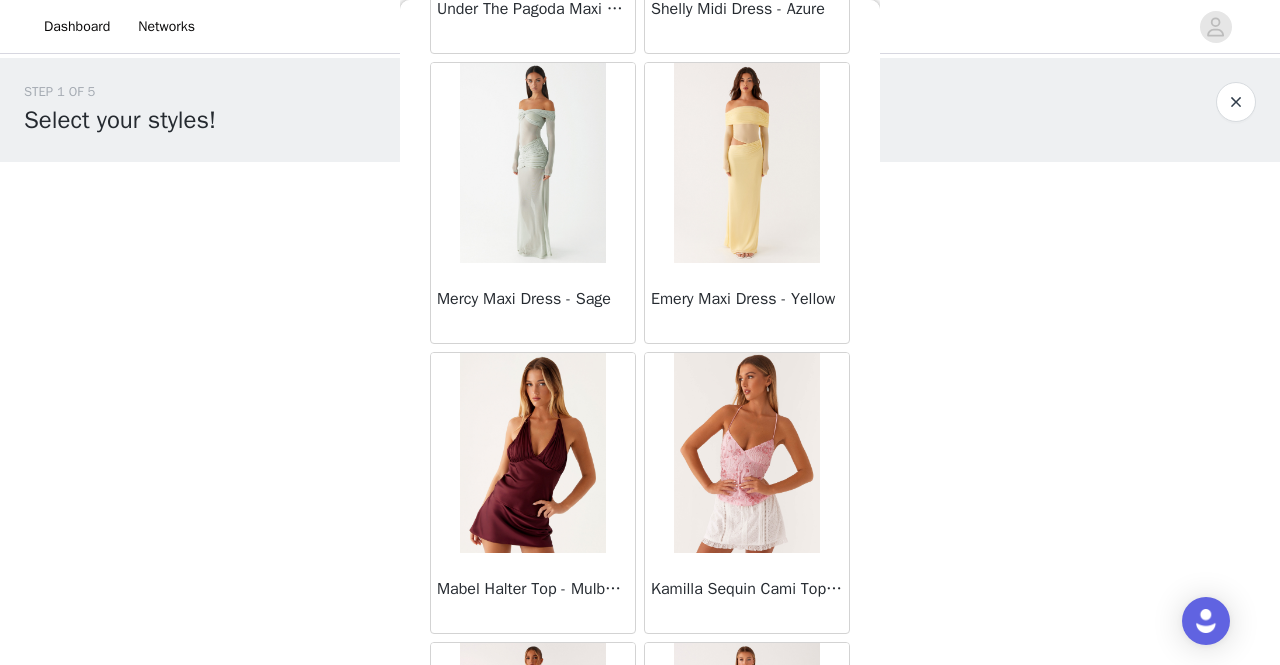 scroll, scrollTop: 13961, scrollLeft: 0, axis: vertical 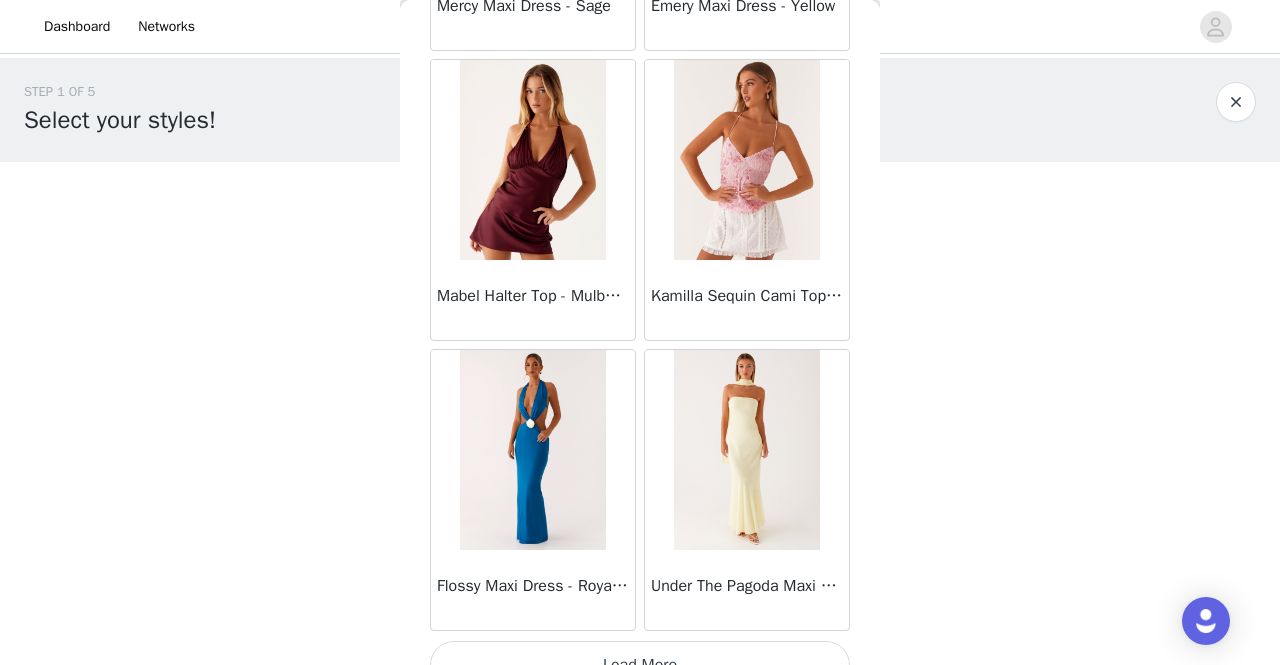 click on "Load More" at bounding box center (640, 665) 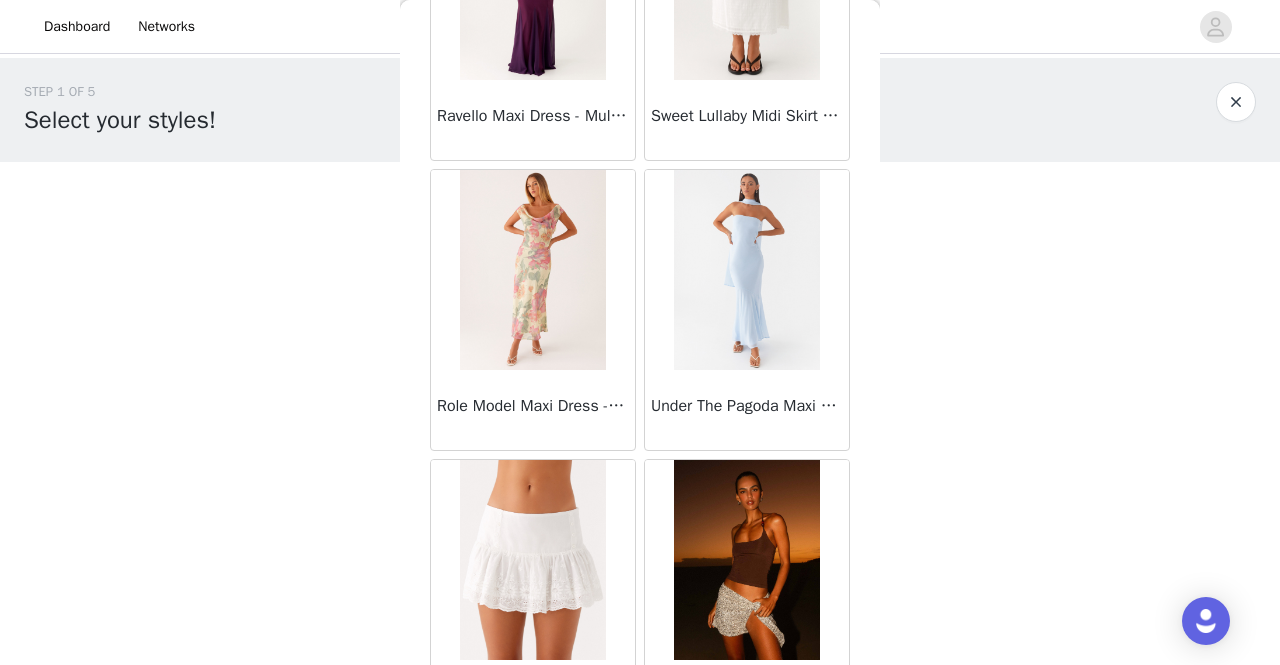 scroll, scrollTop: 16854, scrollLeft: 0, axis: vertical 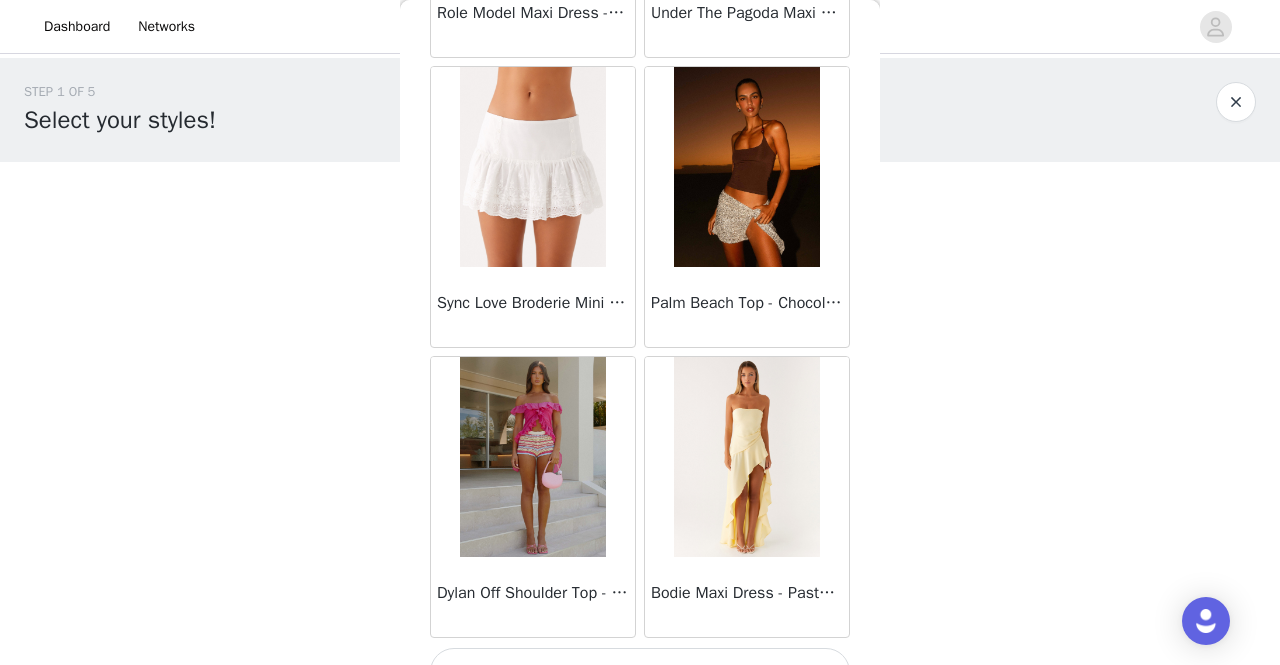 click on "Load More" at bounding box center (640, 672) 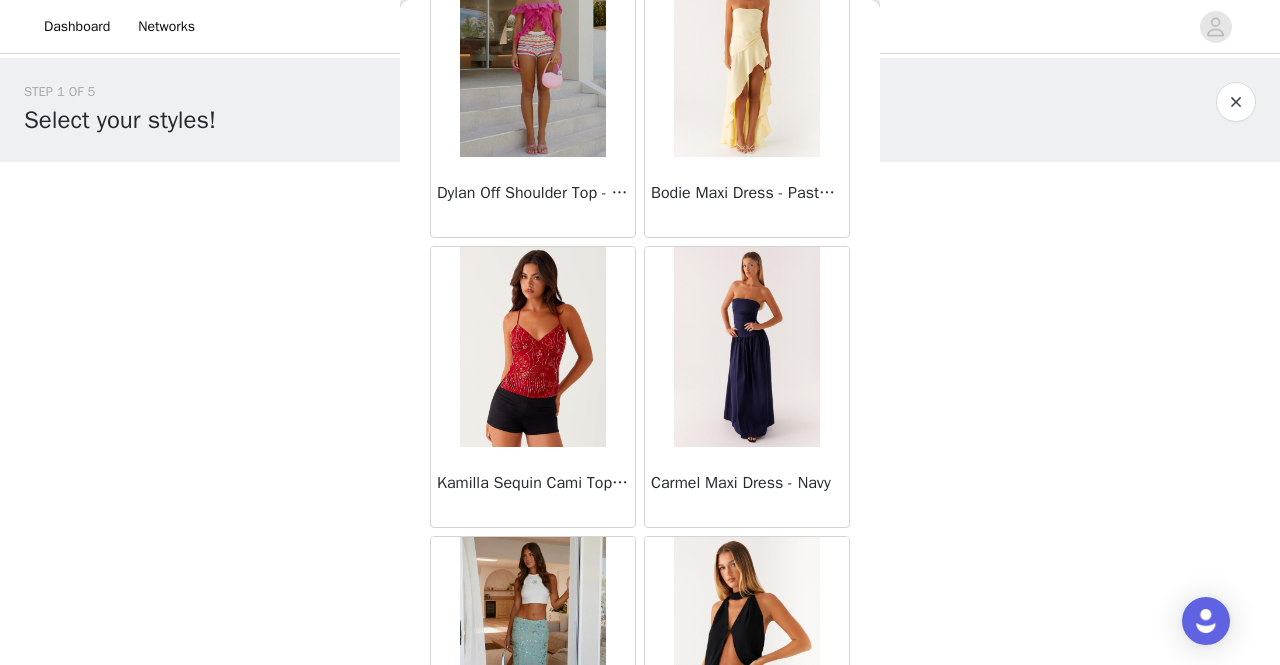 scroll, scrollTop: 17854, scrollLeft: 0, axis: vertical 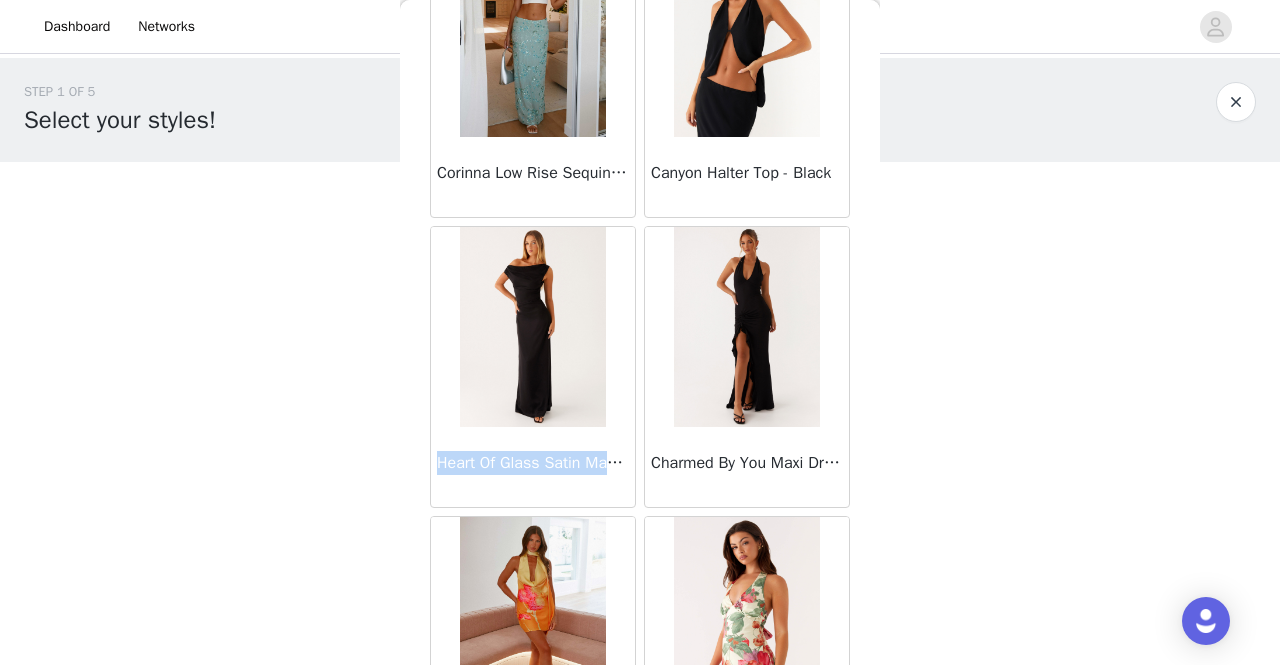 drag, startPoint x: 437, startPoint y: 422, endPoint x: 613, endPoint y: 418, distance: 176.04546 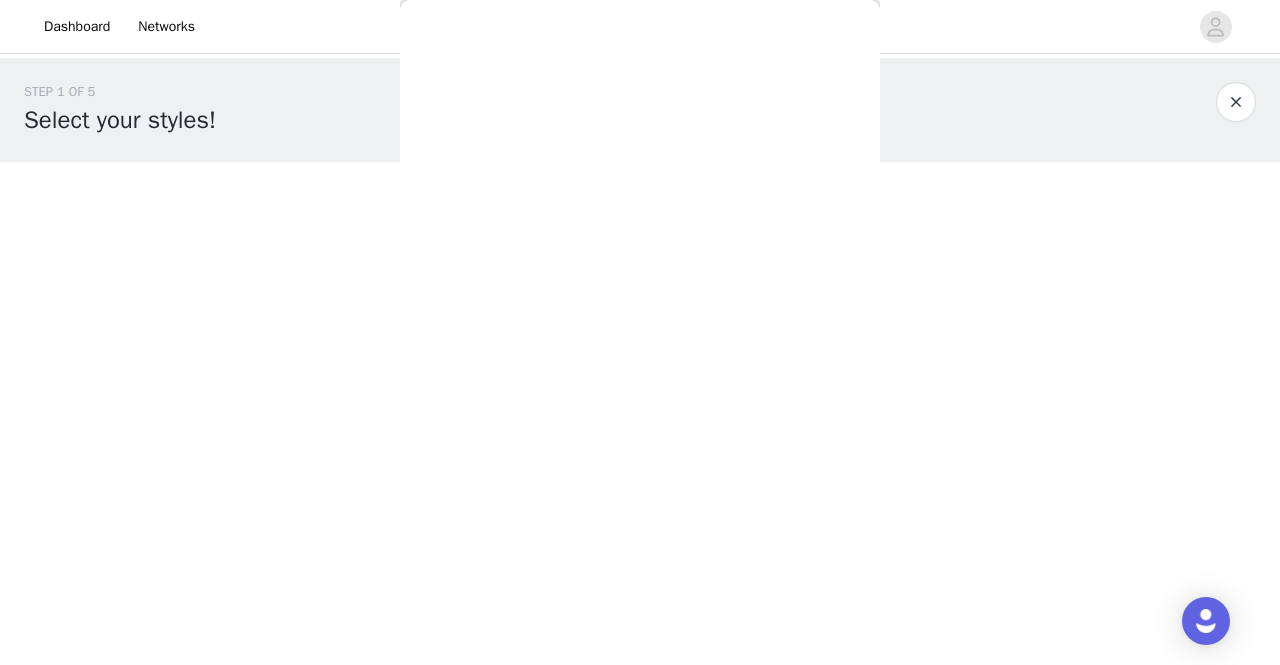 copy on "Heart Of Glass Satin Ma" 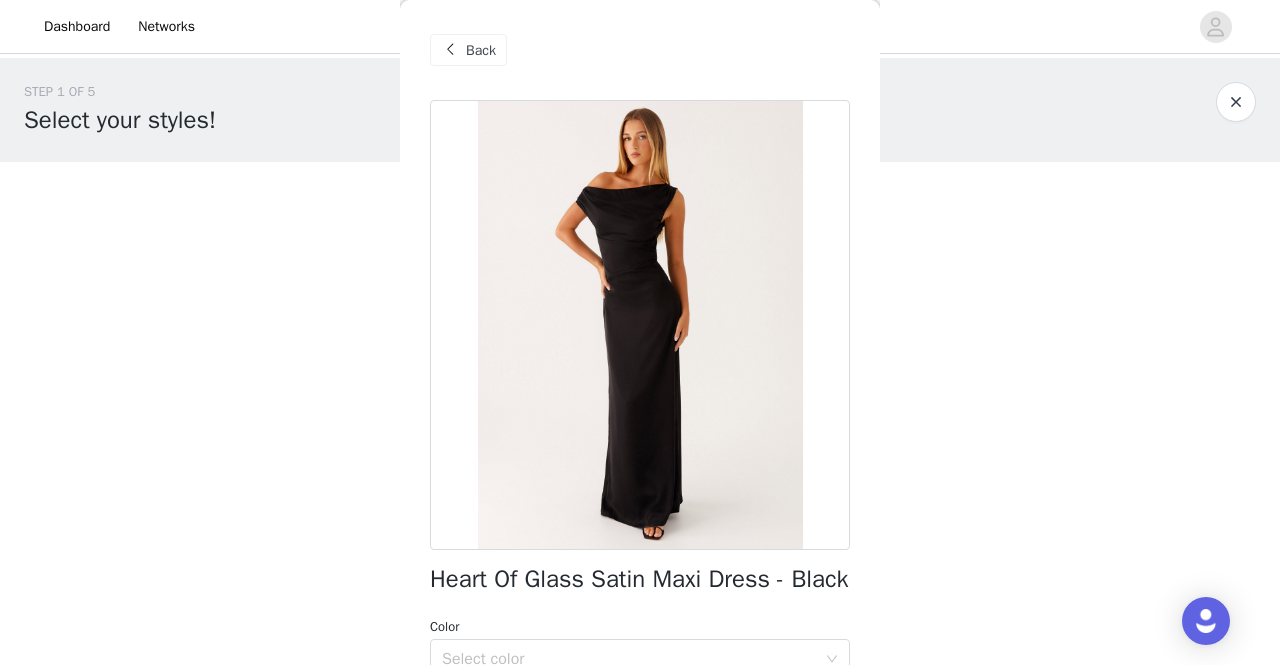 click at bounding box center [450, 50] 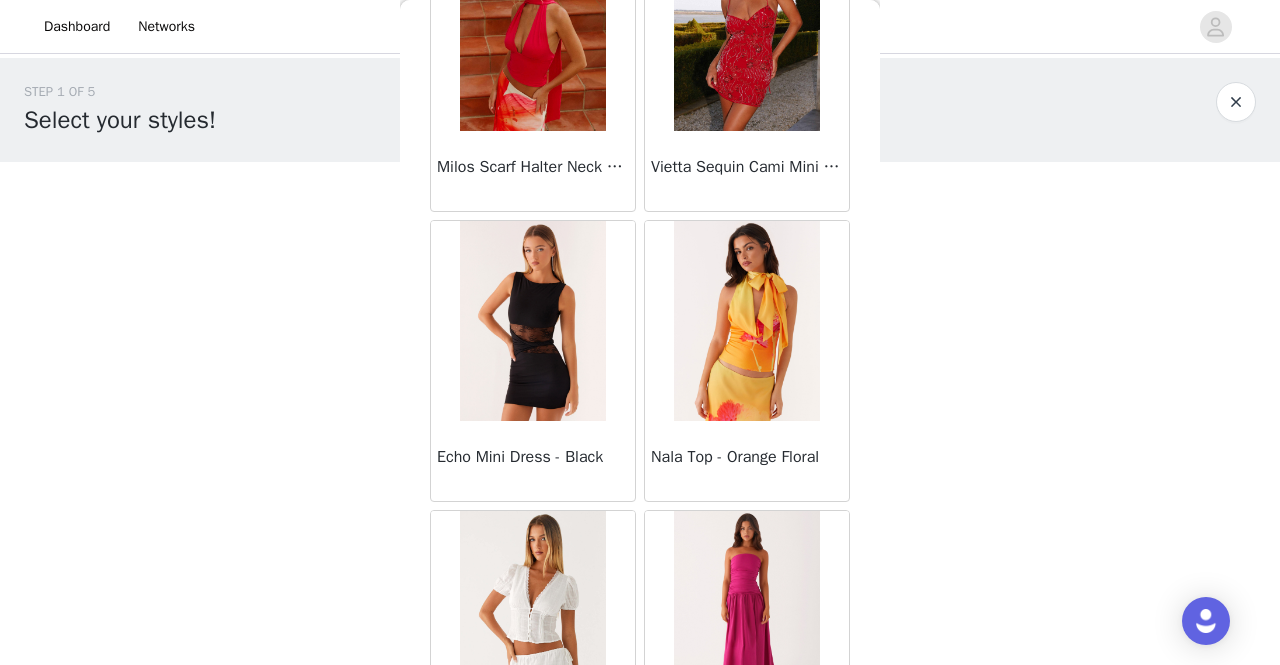 scroll, scrollTop: 19748, scrollLeft: 0, axis: vertical 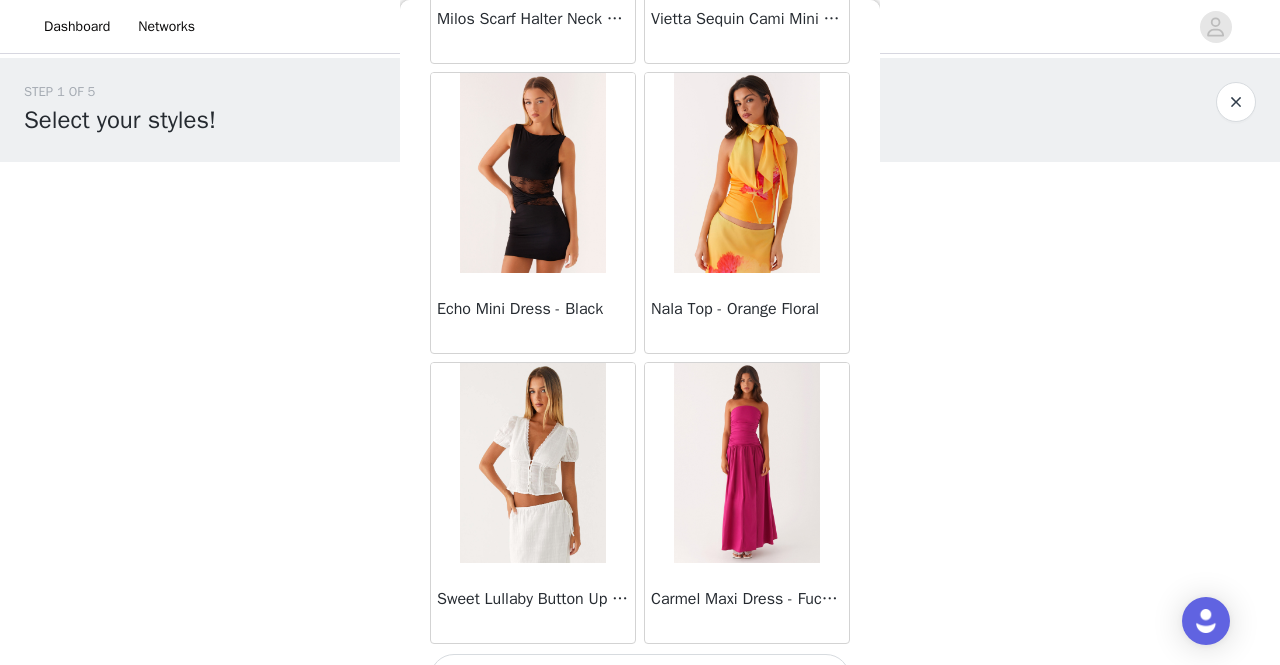 click on "Load More" at bounding box center [640, 678] 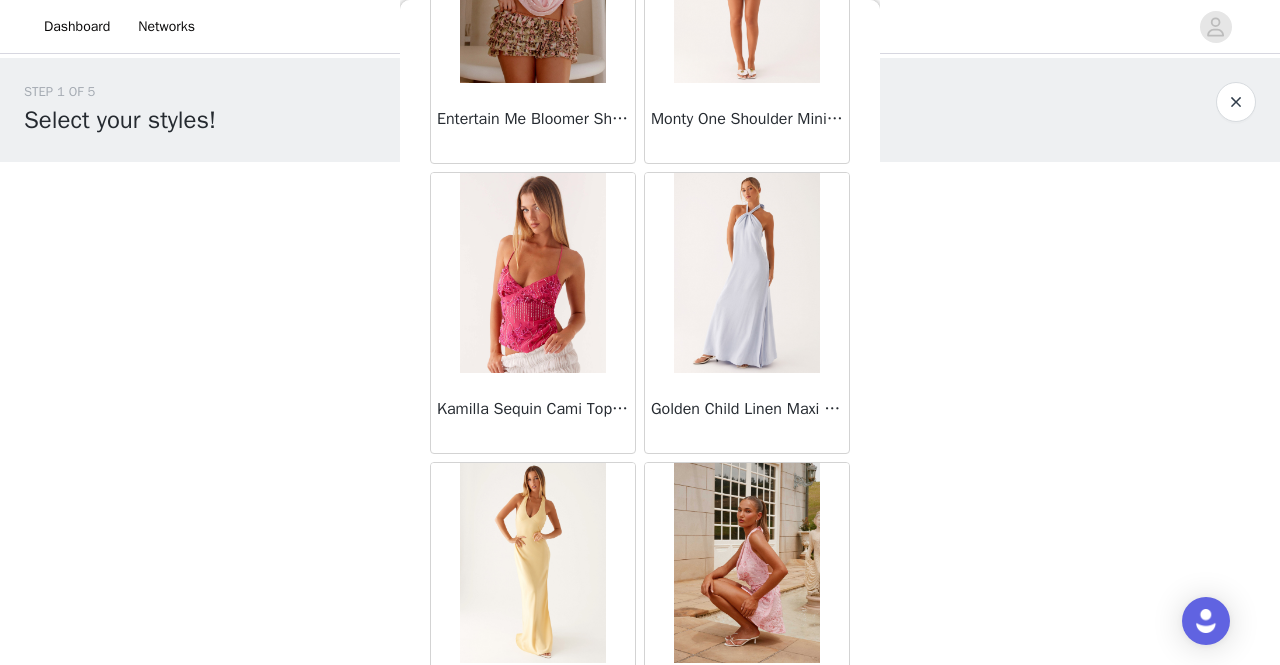 scroll, scrollTop: 22641, scrollLeft: 0, axis: vertical 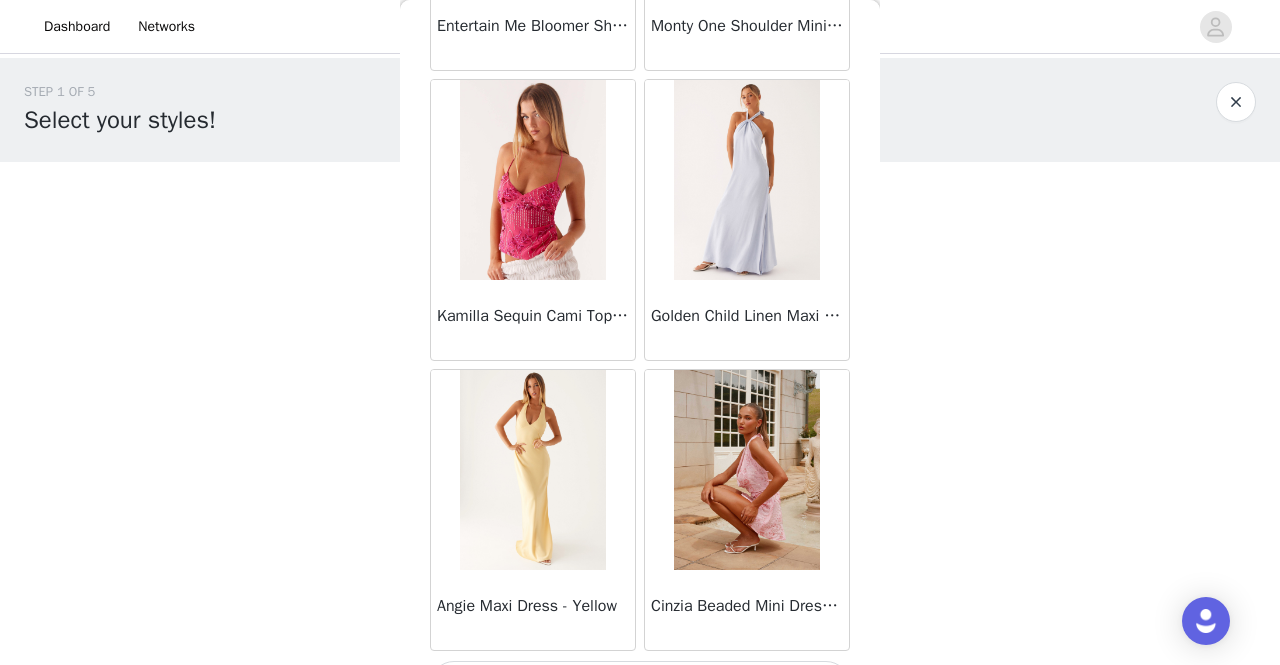 click on "Load More" at bounding box center [640, 685] 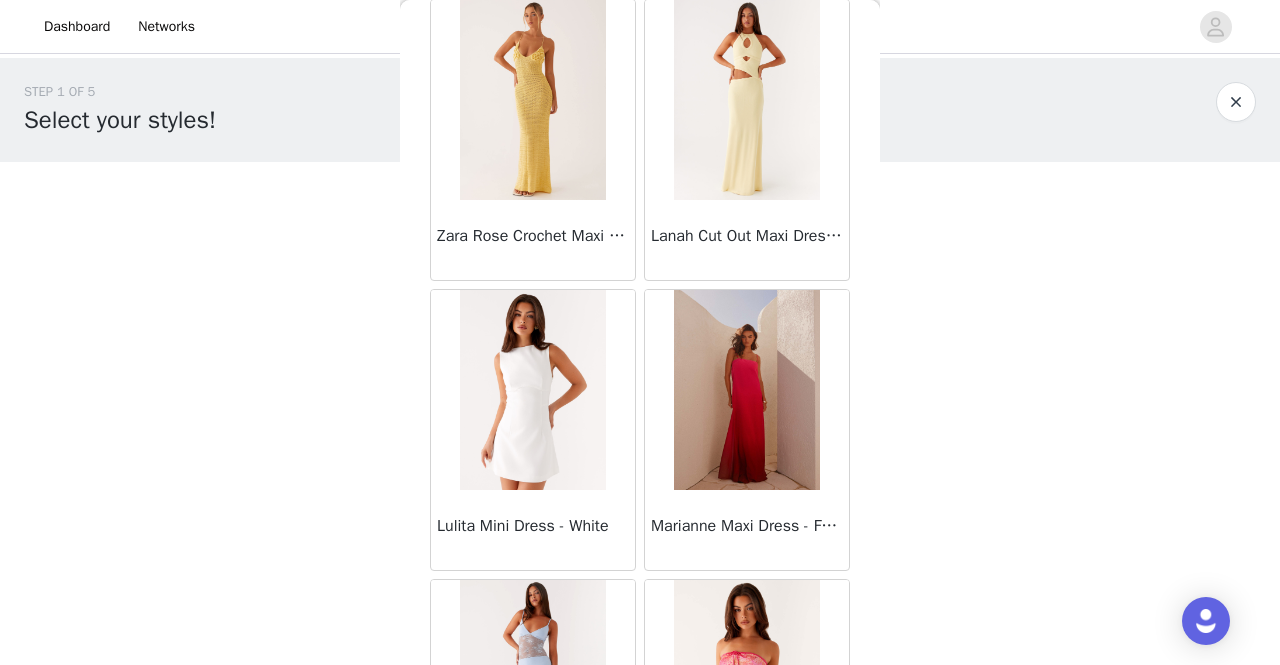 scroll, scrollTop: 24841, scrollLeft: 0, axis: vertical 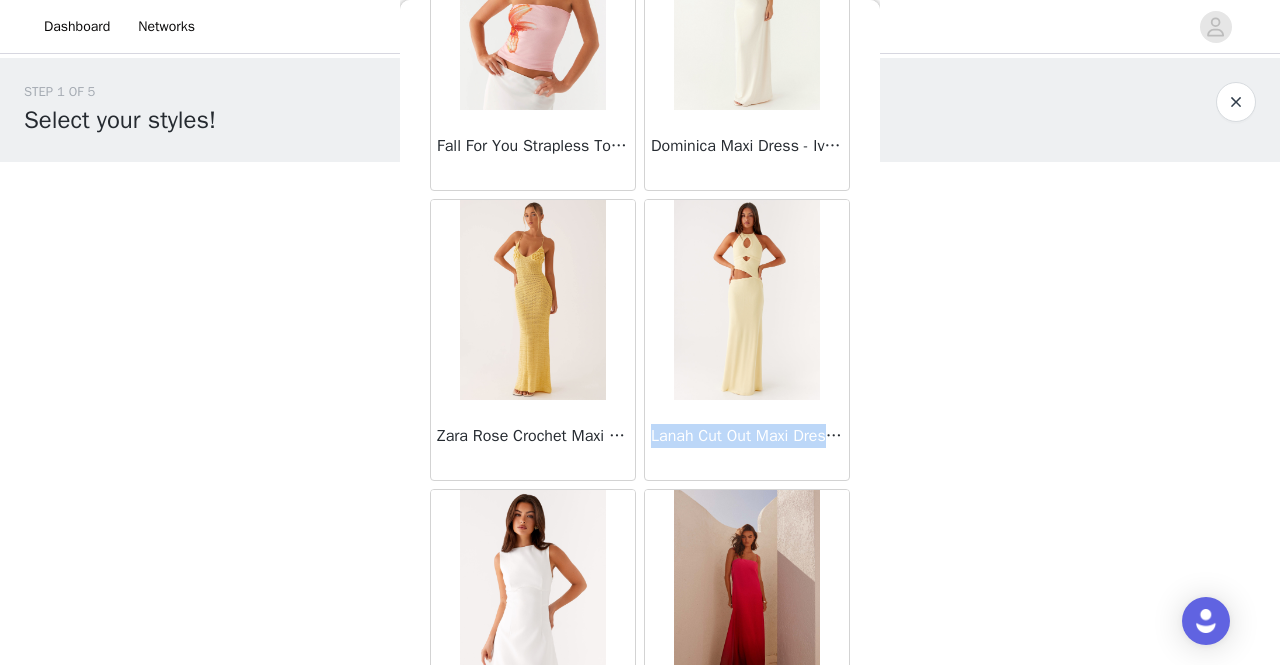 drag, startPoint x: 643, startPoint y: 385, endPoint x: 838, endPoint y: 385, distance: 195 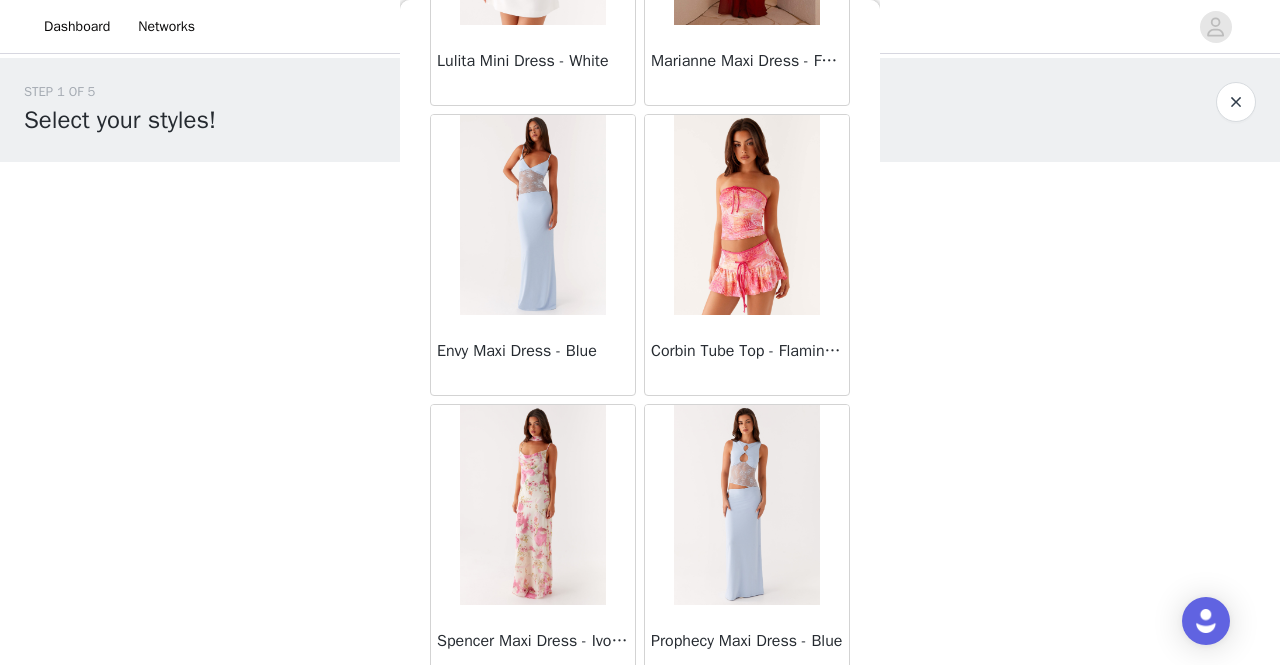 scroll, scrollTop: 25534, scrollLeft: 0, axis: vertical 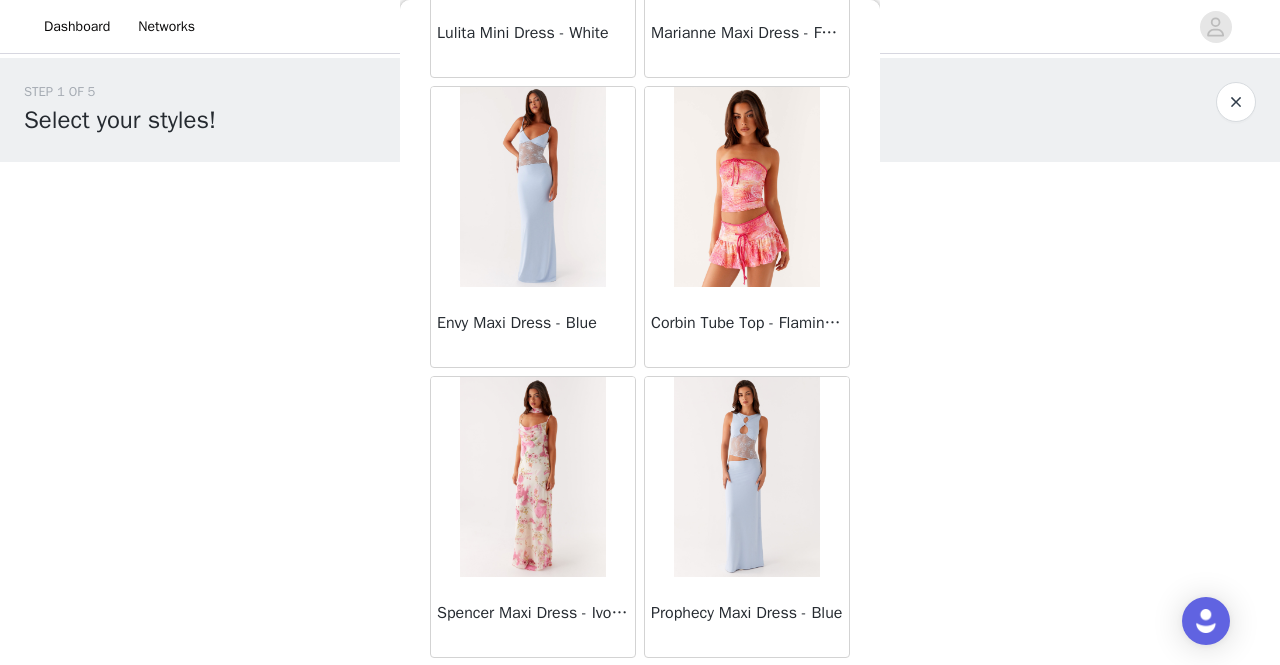 click on "Load More" at bounding box center [640, 692] 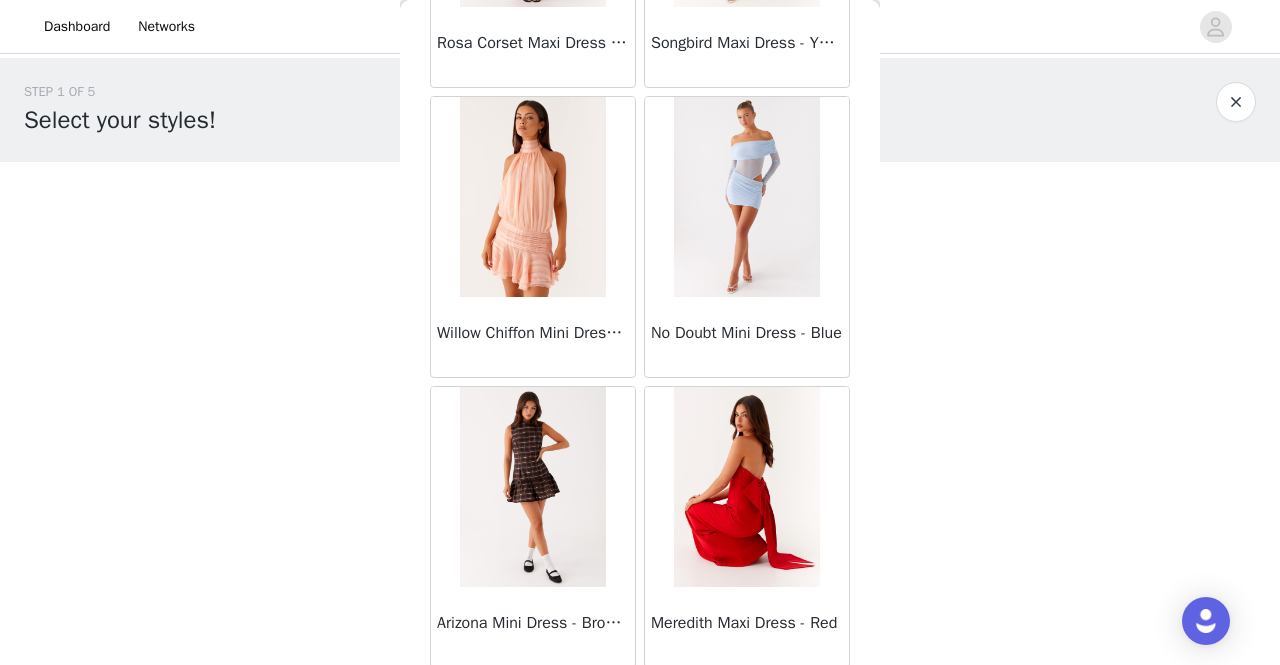 scroll, scrollTop: 28428, scrollLeft: 0, axis: vertical 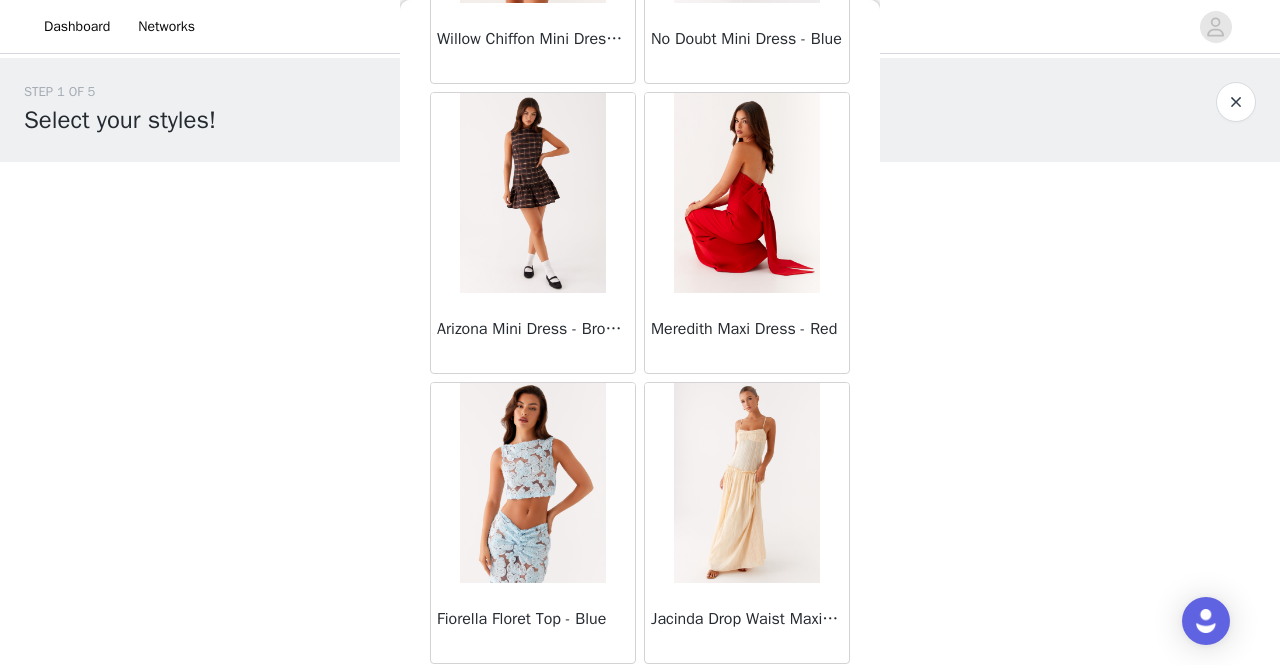 click on "Load More" at bounding box center [640, 698] 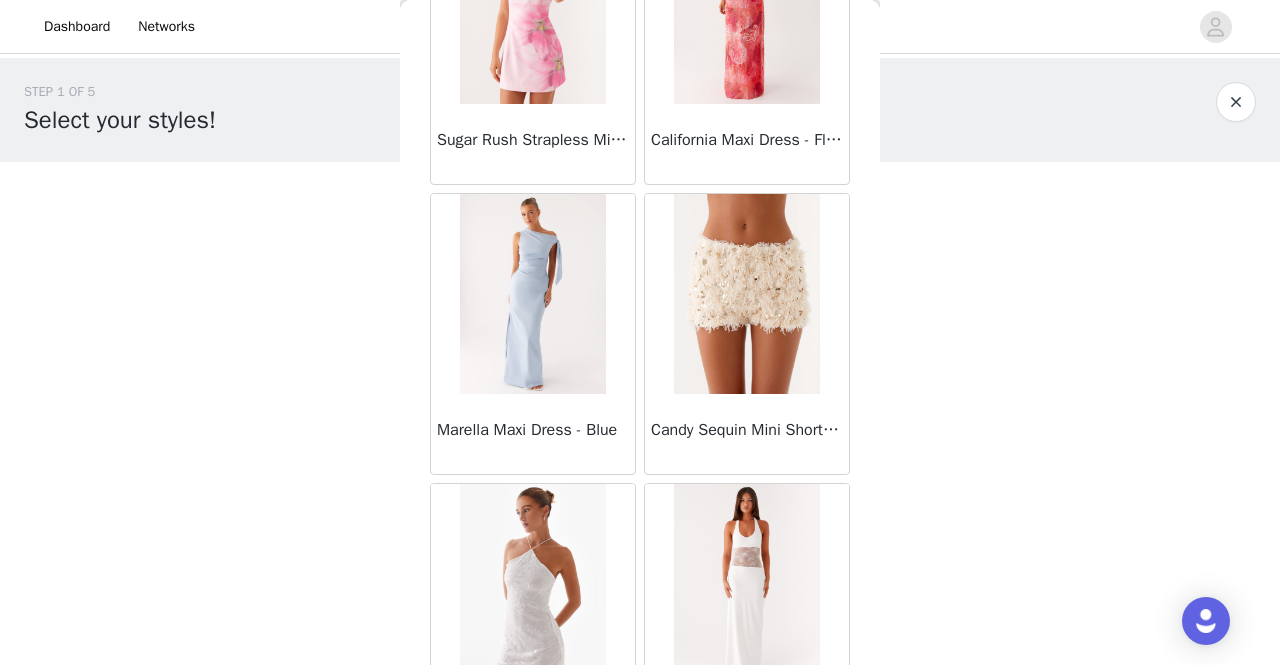 scroll, scrollTop: 30428, scrollLeft: 0, axis: vertical 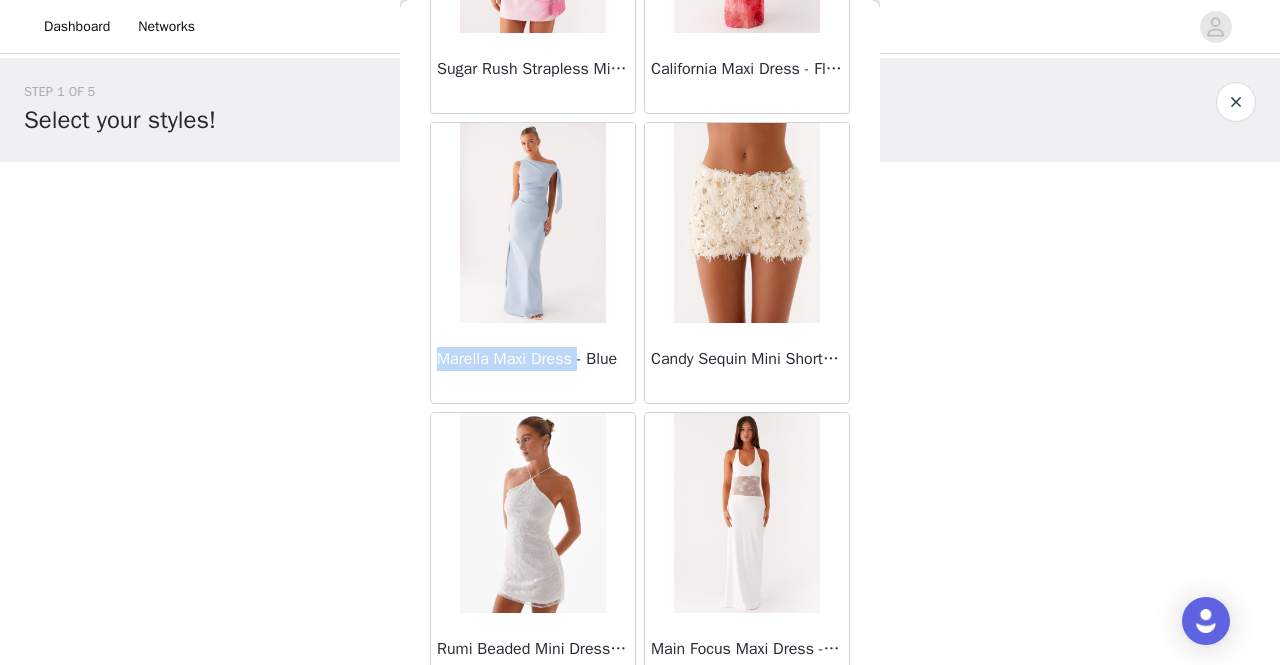 drag, startPoint x: 438, startPoint y: 291, endPoint x: 578, endPoint y: 288, distance: 140.03214 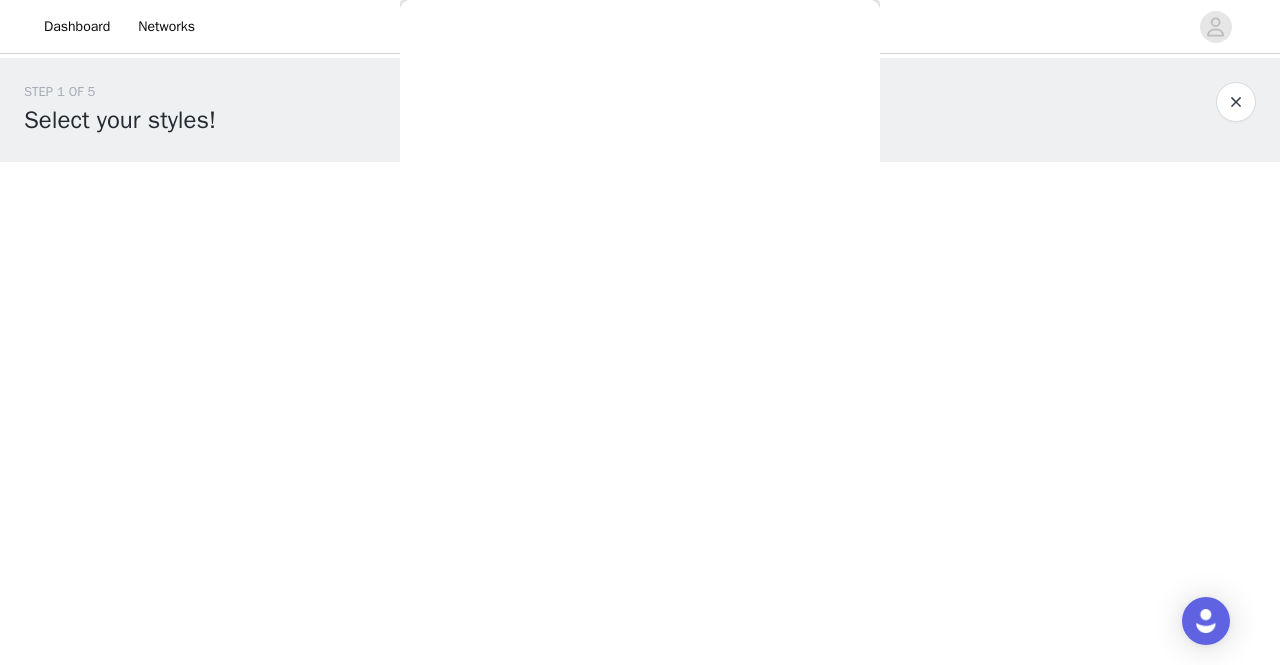 copy on "Marella Maxi Dress" 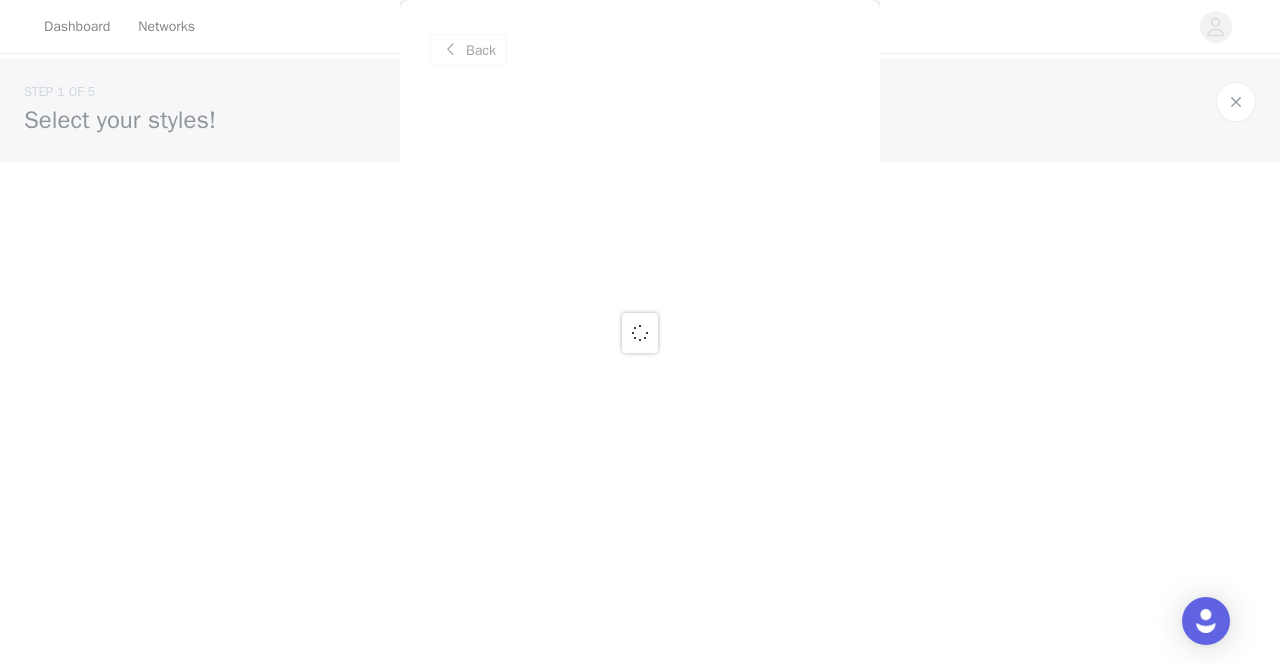 scroll, scrollTop: 0, scrollLeft: 0, axis: both 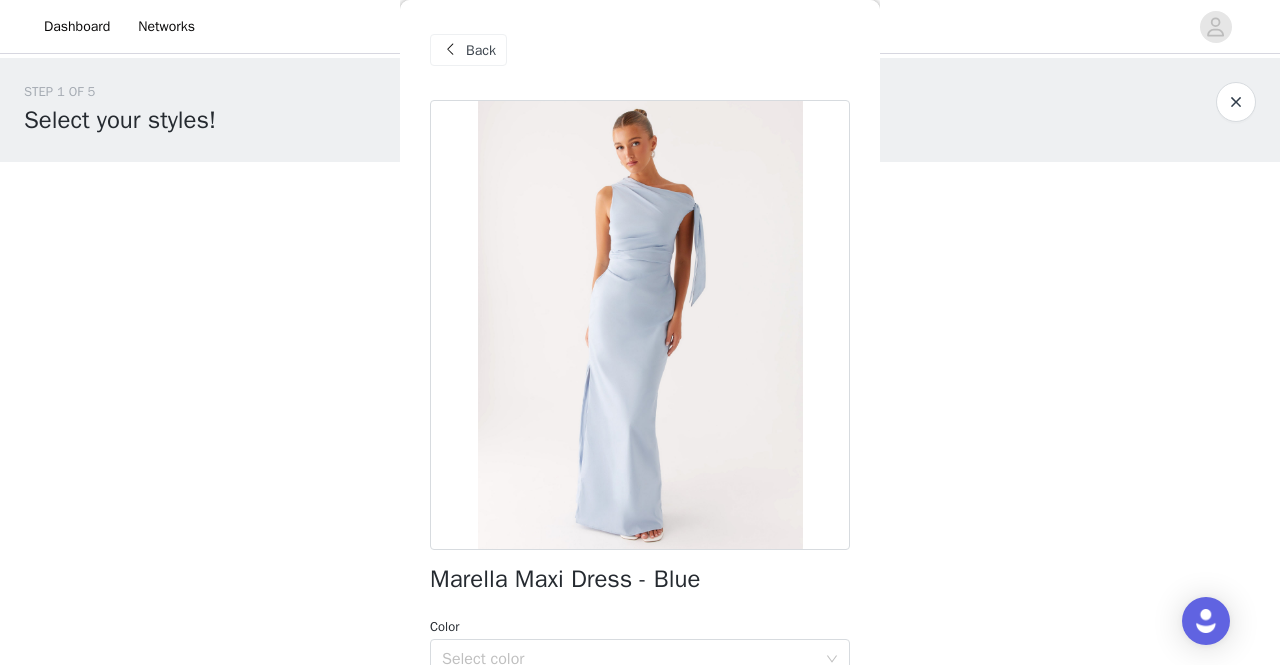 click at bounding box center (450, 50) 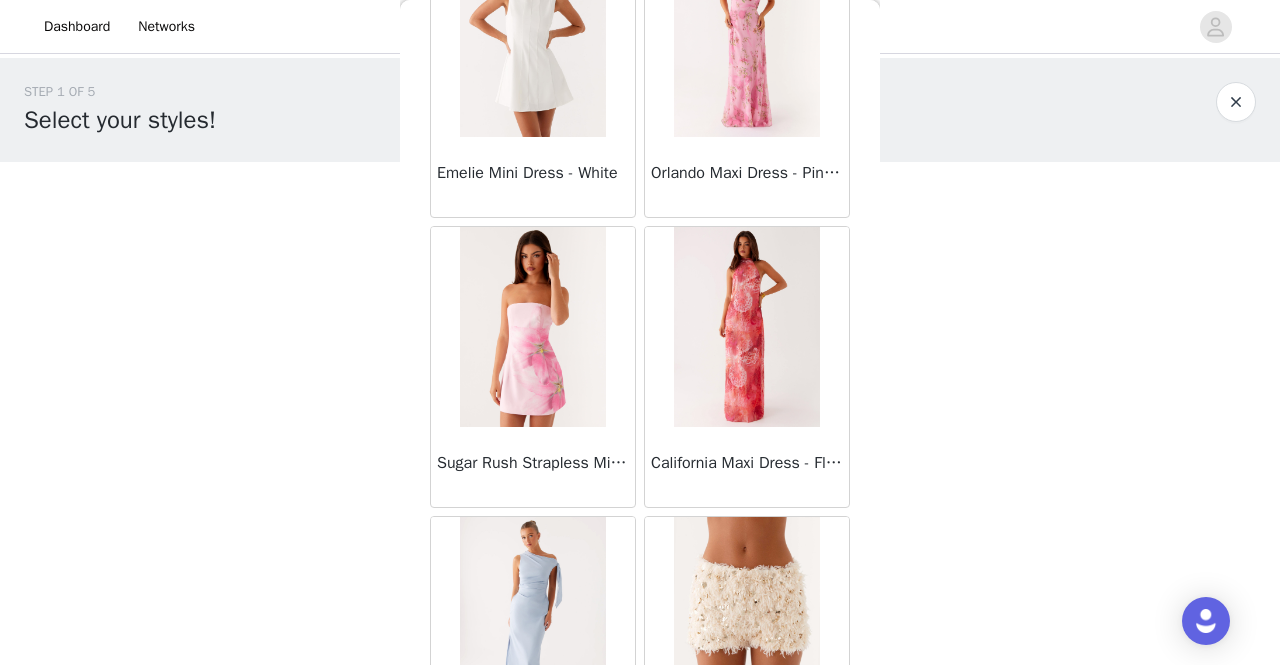 scroll, scrollTop: 31321, scrollLeft: 0, axis: vertical 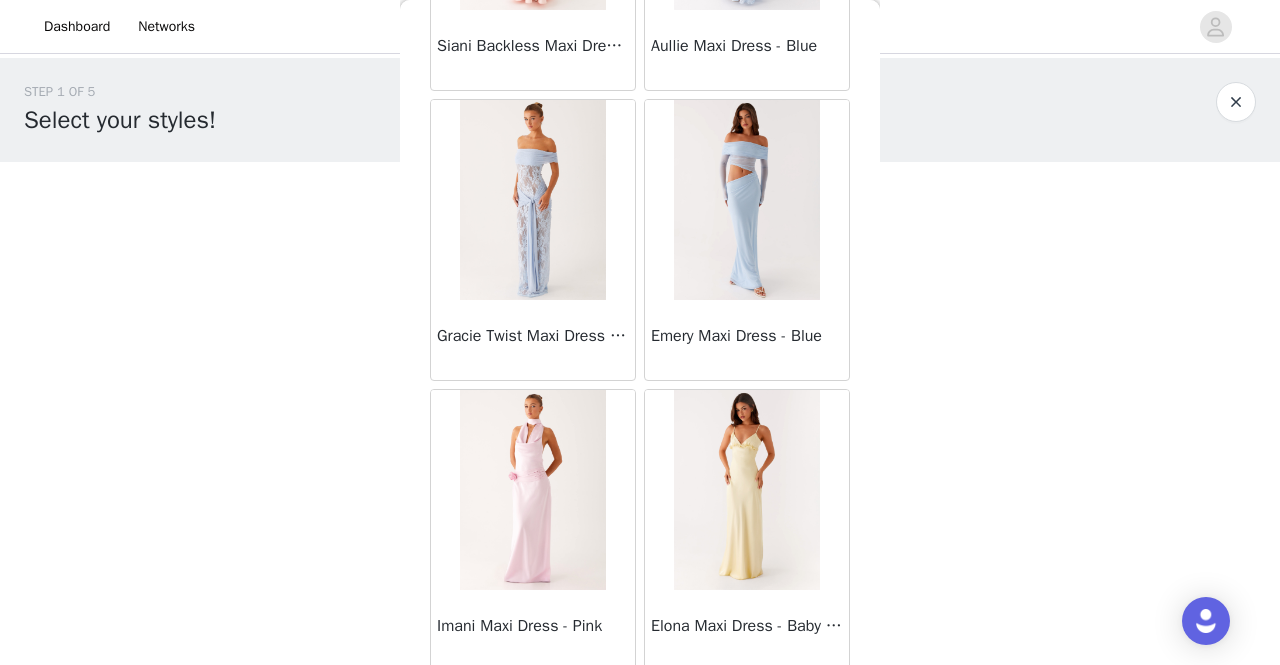 click on "Load More" at bounding box center (640, 705) 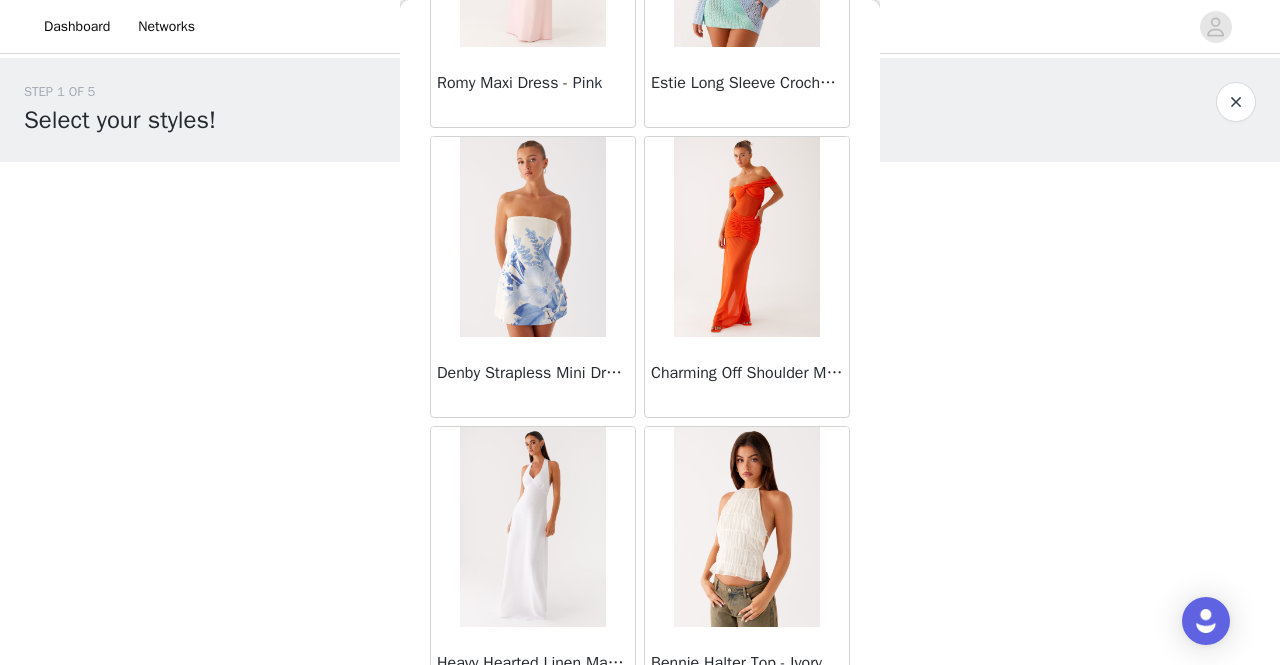 scroll, scrollTop: 34214, scrollLeft: 0, axis: vertical 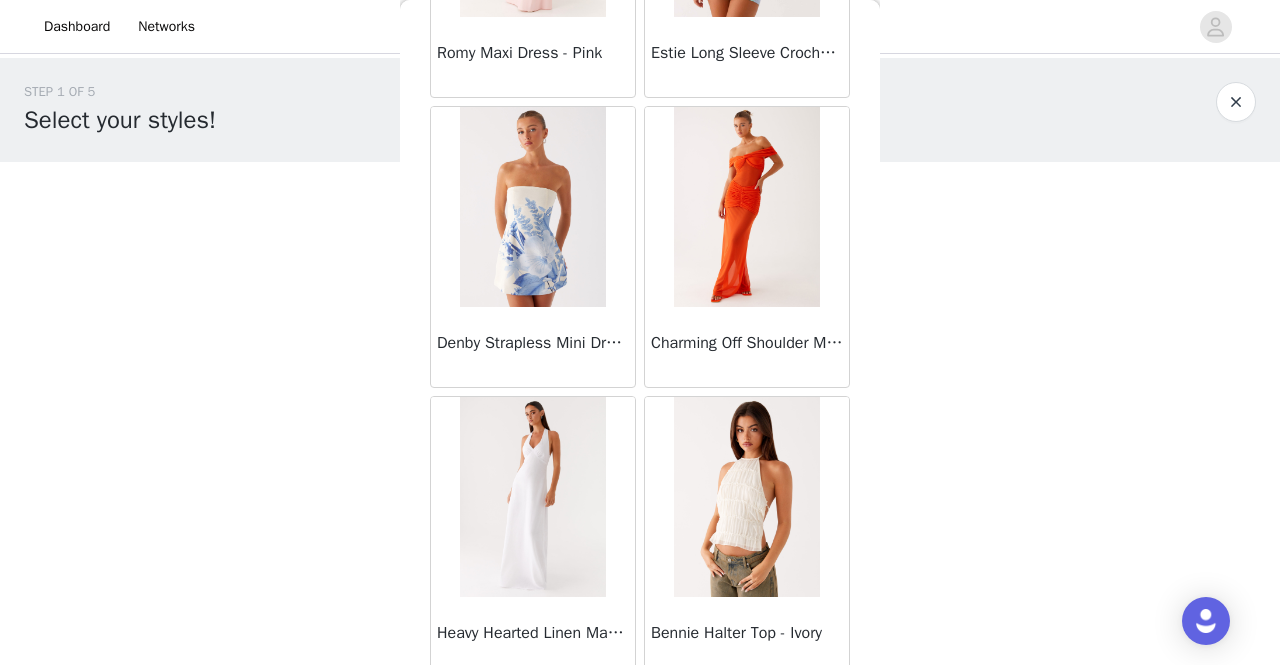 click on "Load More" at bounding box center (640, 712) 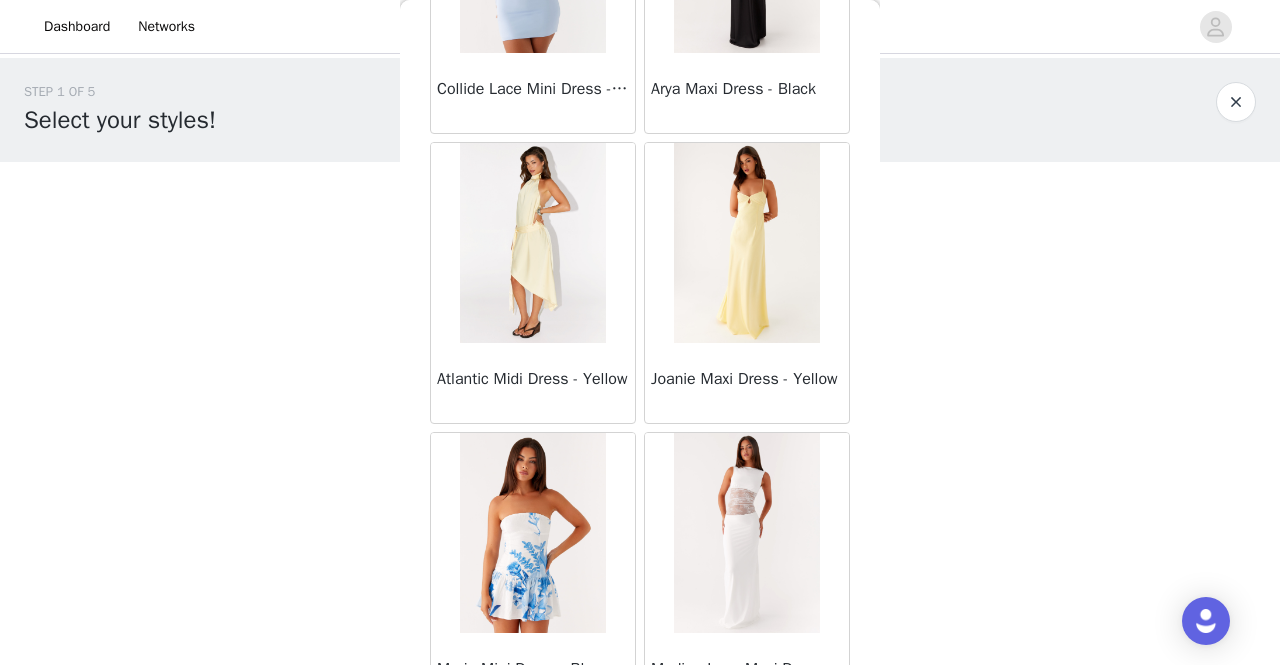 scroll, scrollTop: 37108, scrollLeft: 0, axis: vertical 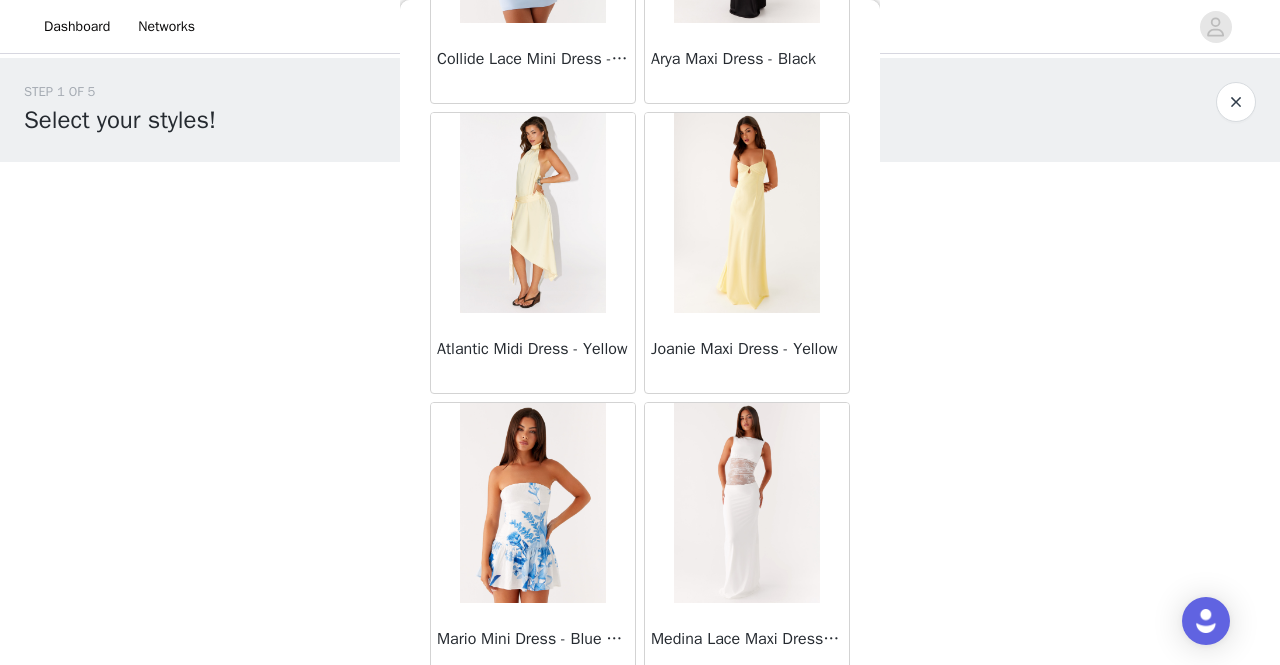 click on "Load More" at bounding box center (640, 718) 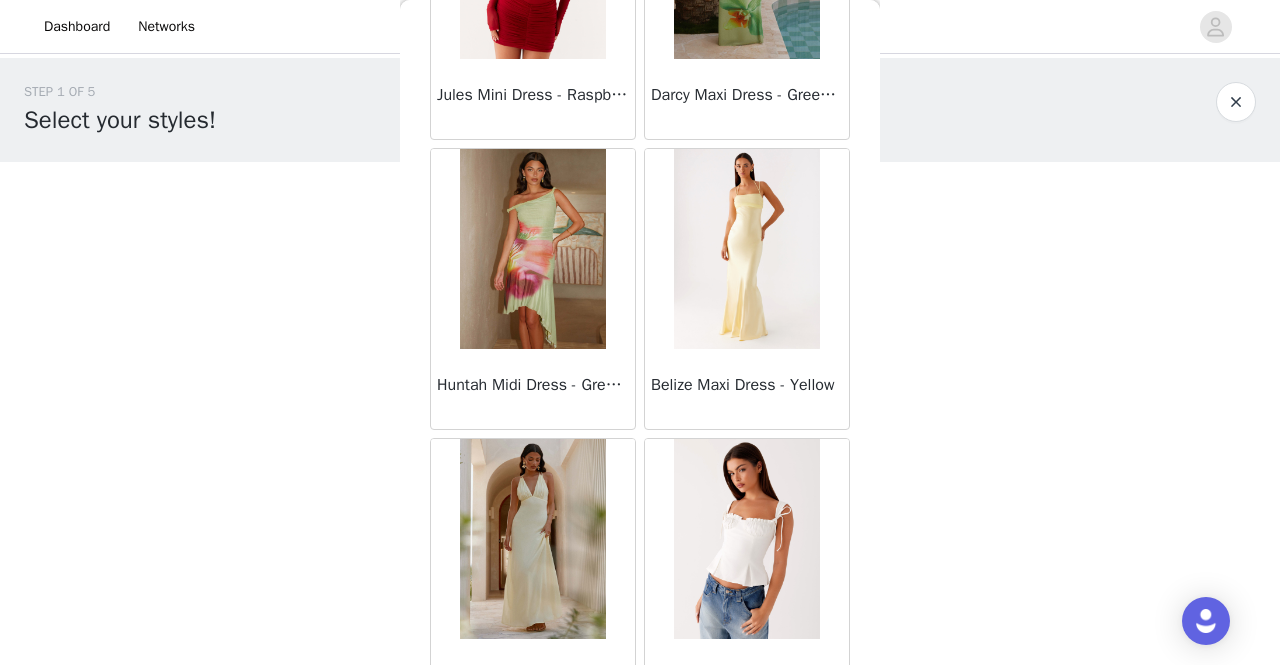 scroll, scrollTop: 40001, scrollLeft: 0, axis: vertical 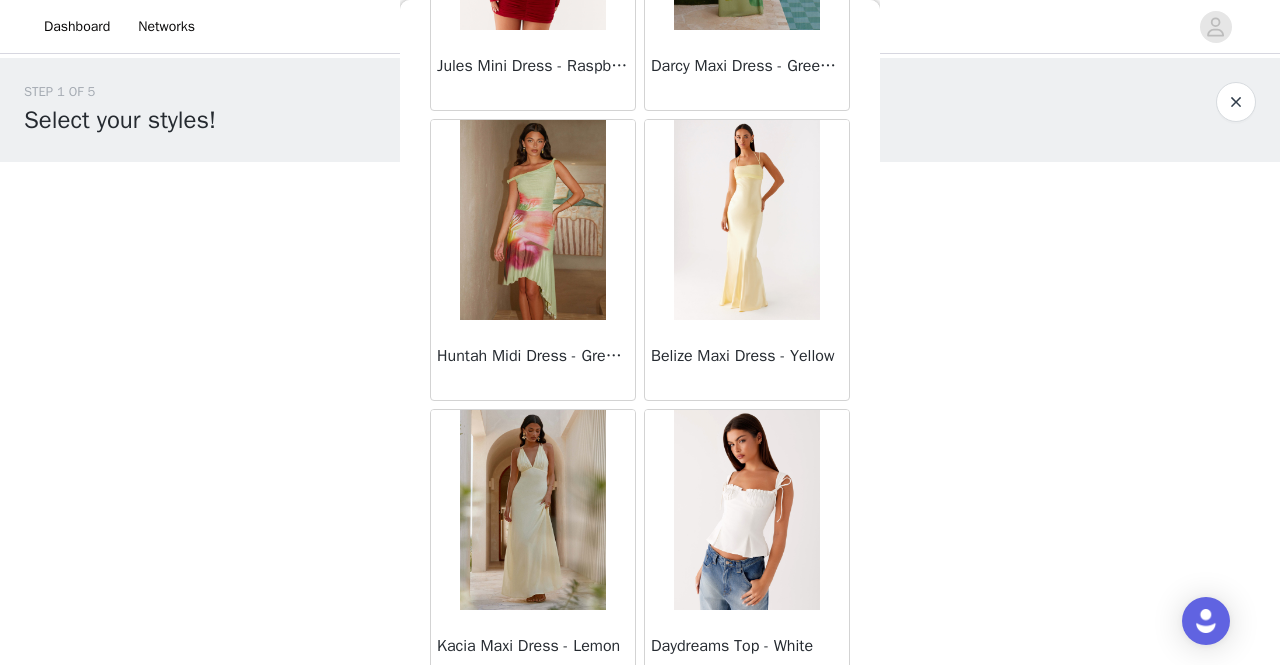 click on "Load More" at bounding box center (640, 725) 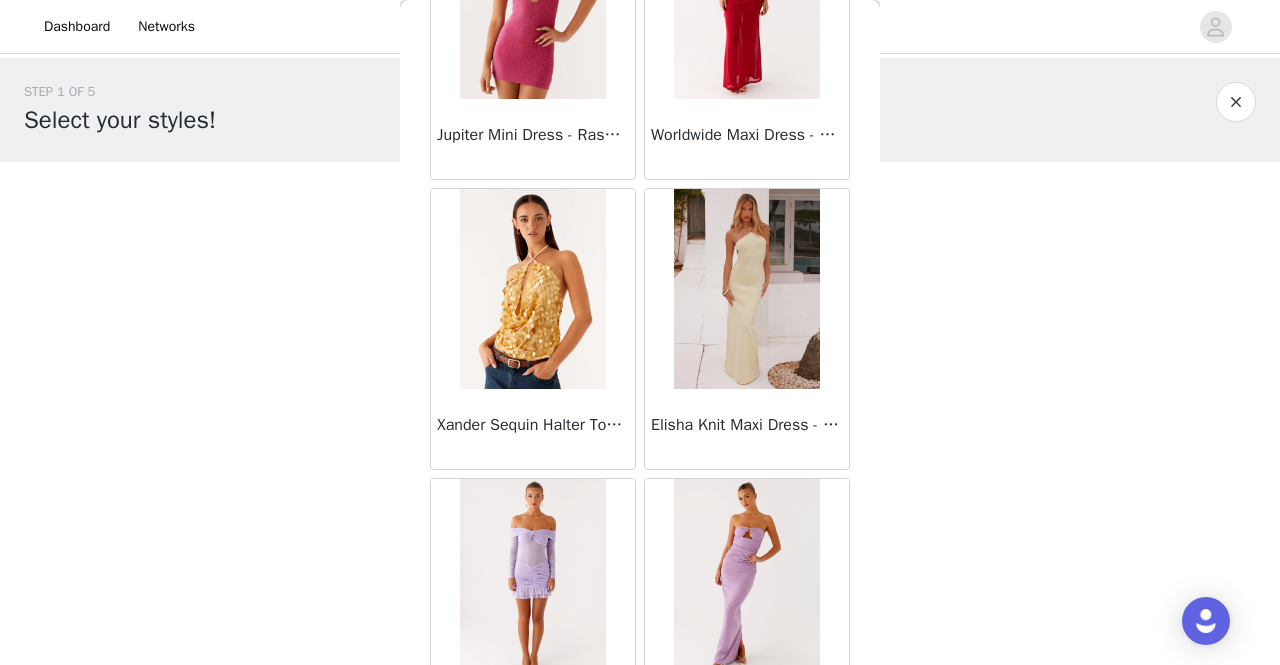 scroll, scrollTop: 42894, scrollLeft: 0, axis: vertical 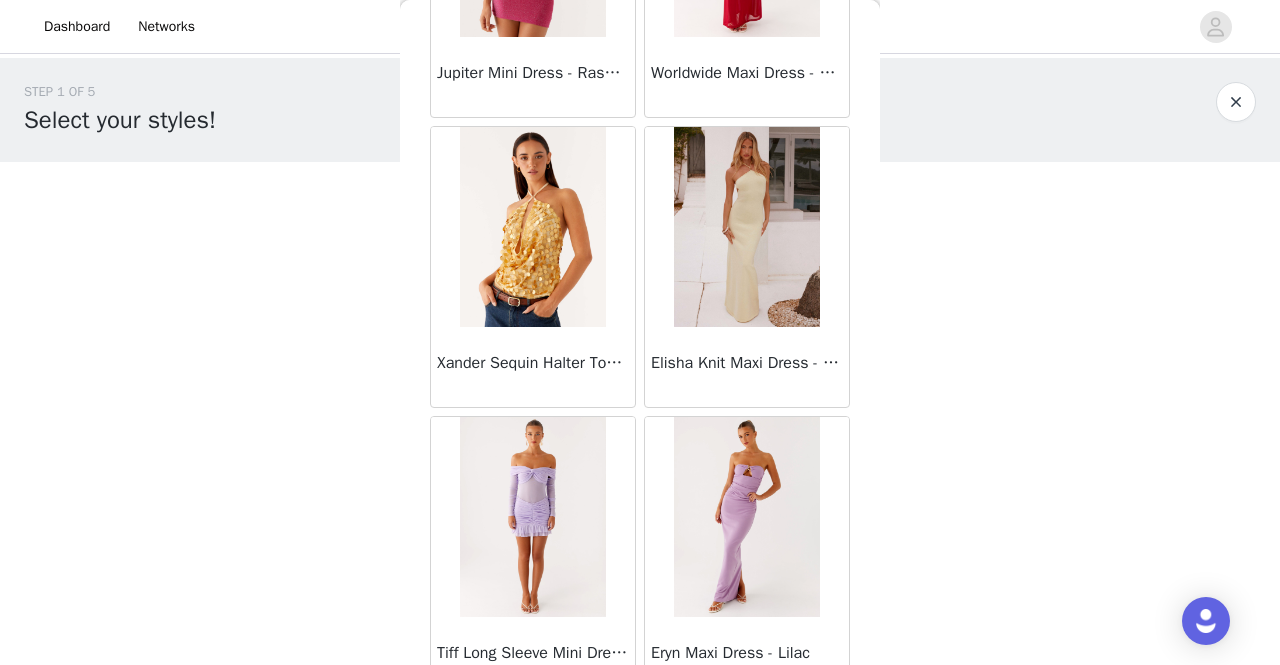 click on "Load More" at bounding box center (640, 732) 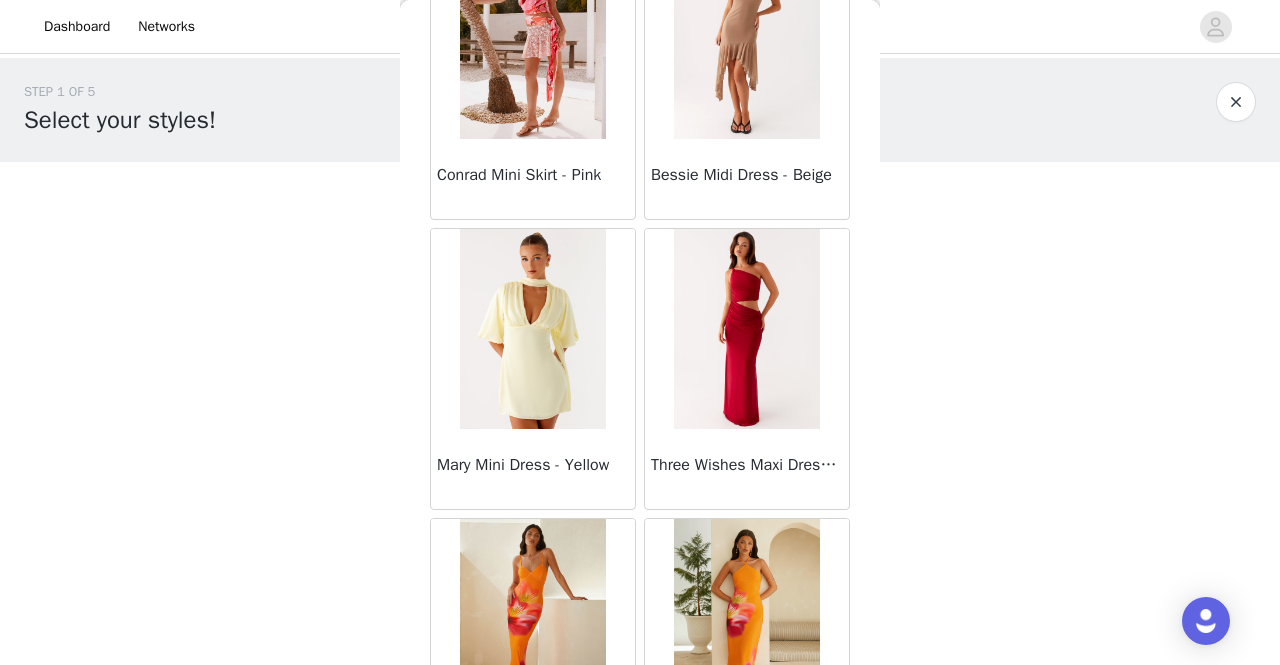 scroll, scrollTop: 45788, scrollLeft: 0, axis: vertical 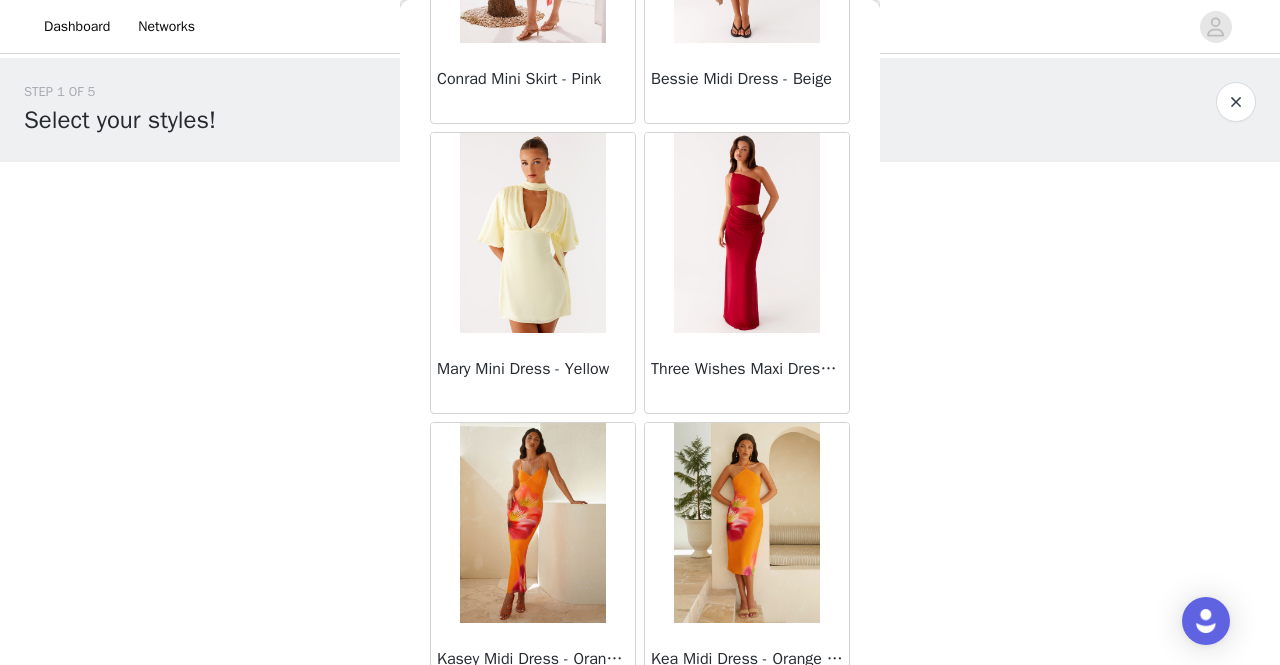 click on "Load More" at bounding box center [640, 738] 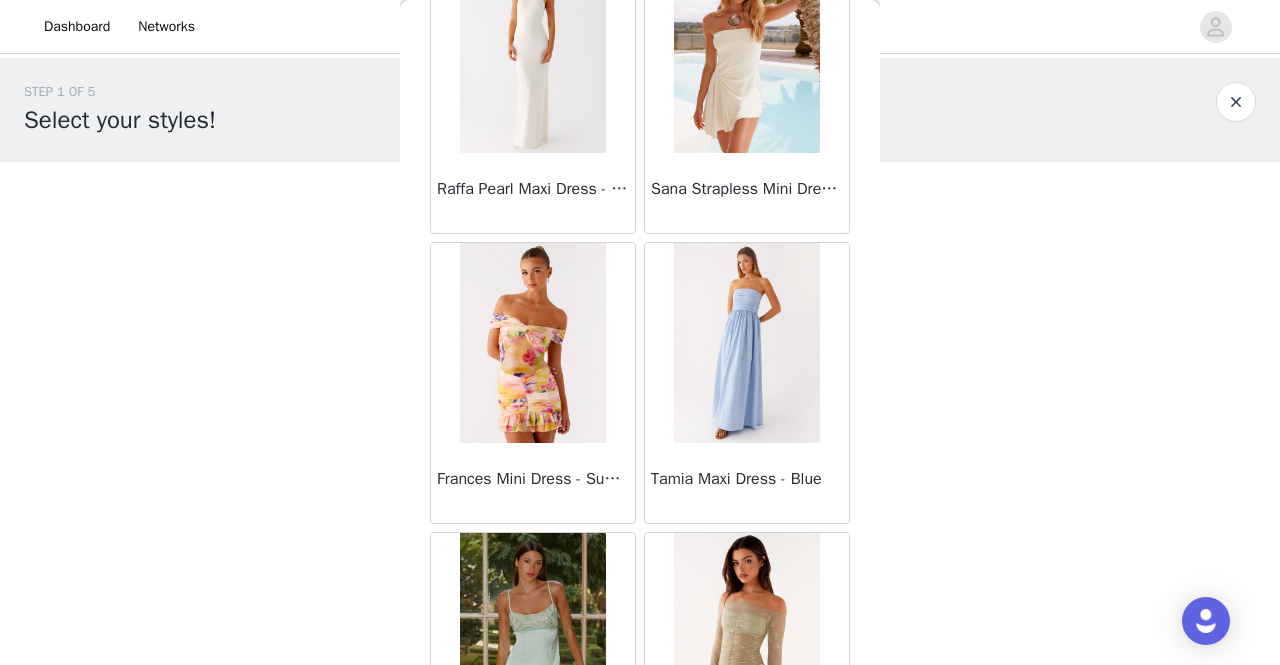scroll, scrollTop: 48681, scrollLeft: 0, axis: vertical 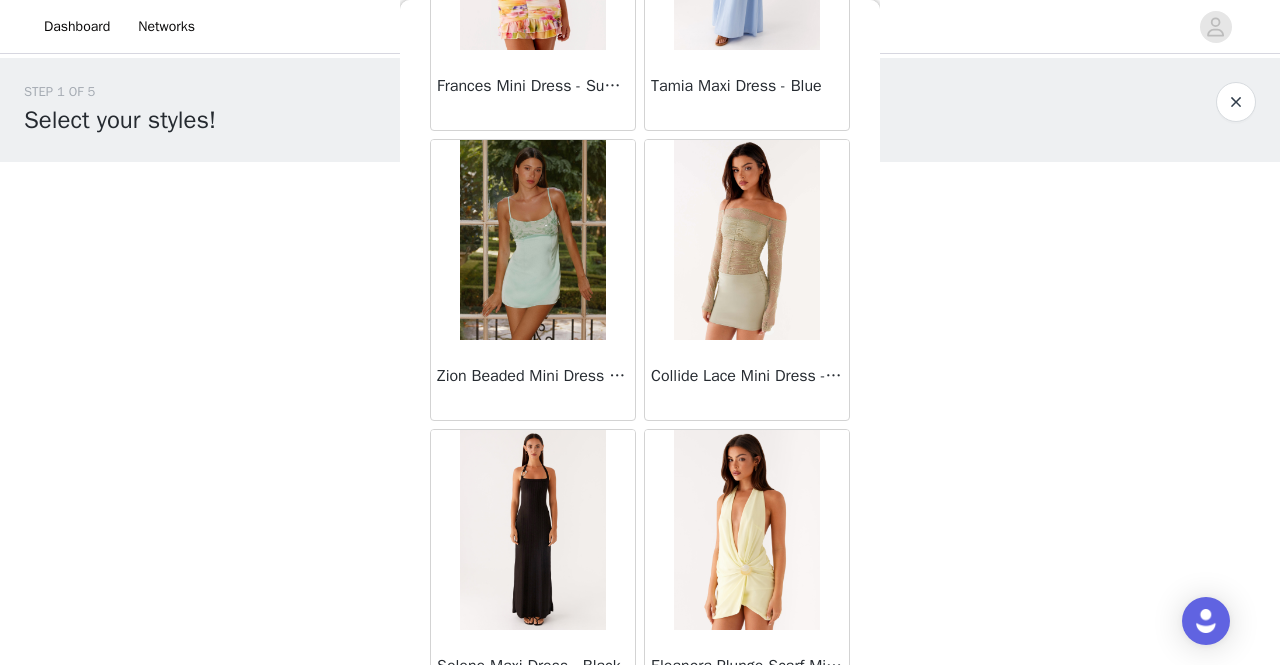 click on "Load More" at bounding box center [640, 745] 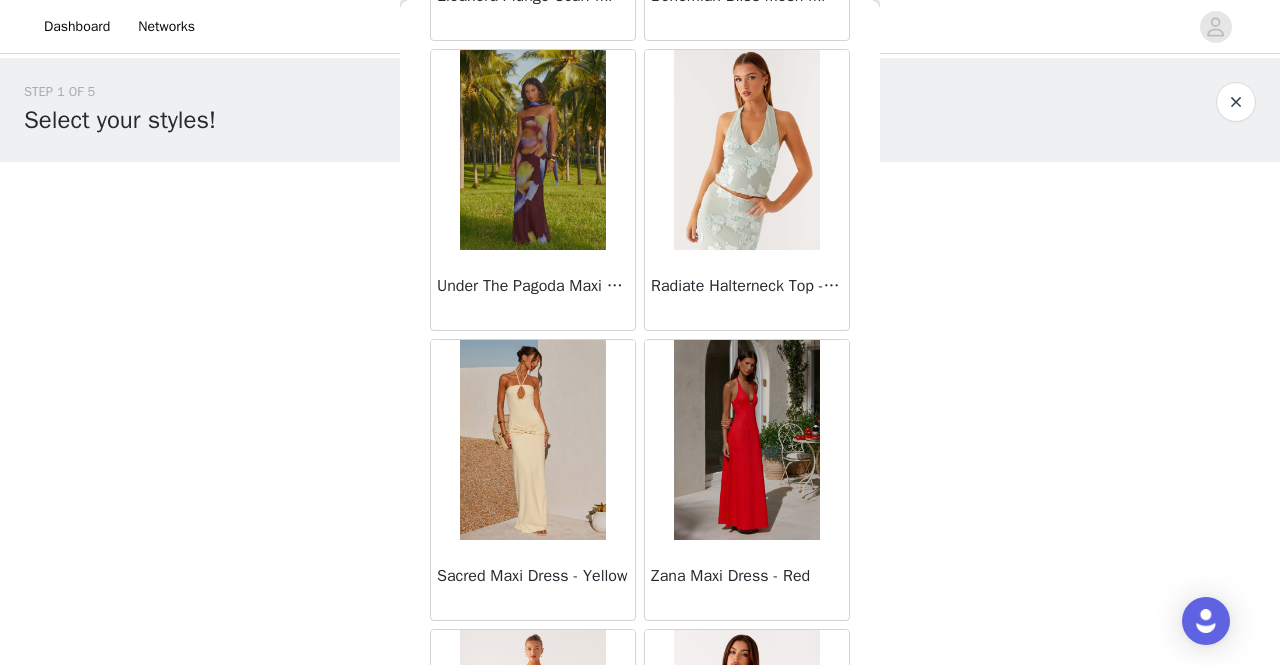 scroll, scrollTop: 51574, scrollLeft: 0, axis: vertical 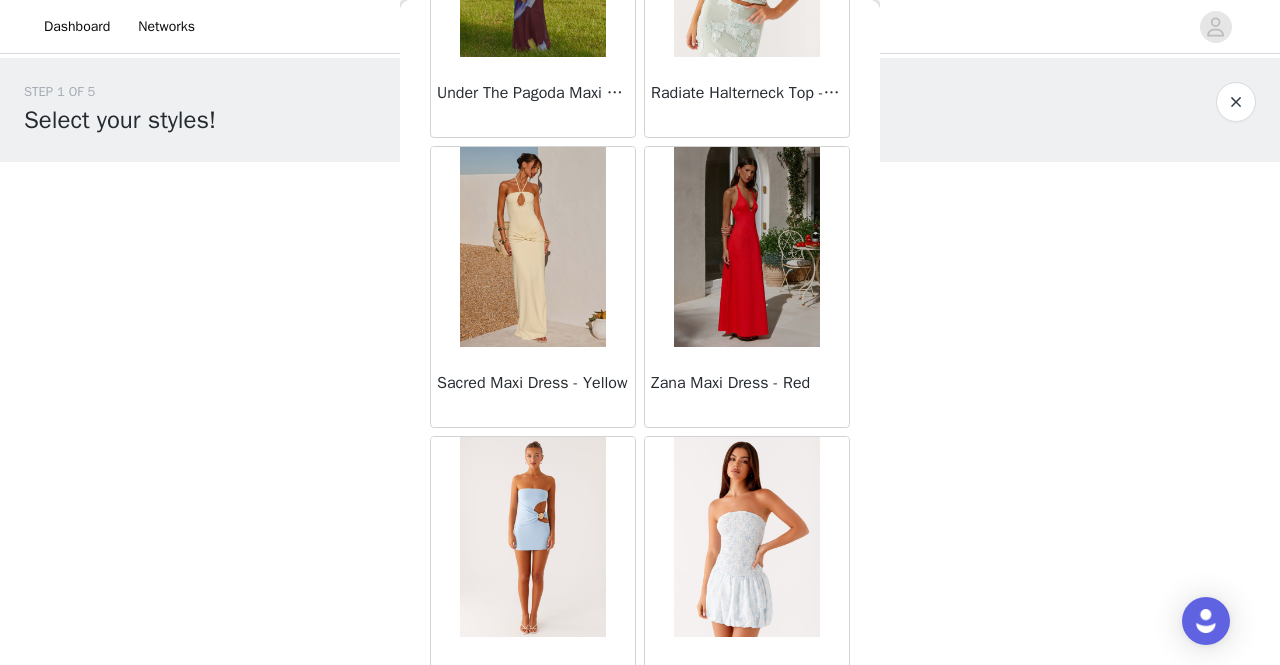 click on "Load More" at bounding box center (640, 752) 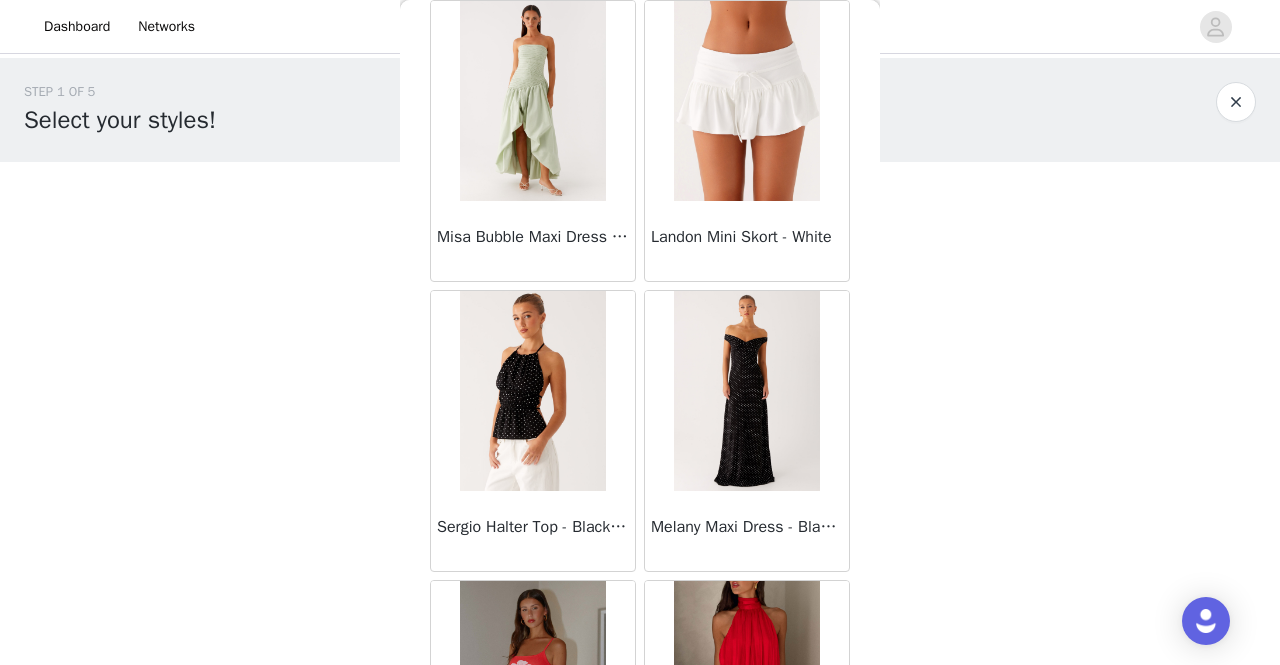 scroll, scrollTop: 54468, scrollLeft: 0, axis: vertical 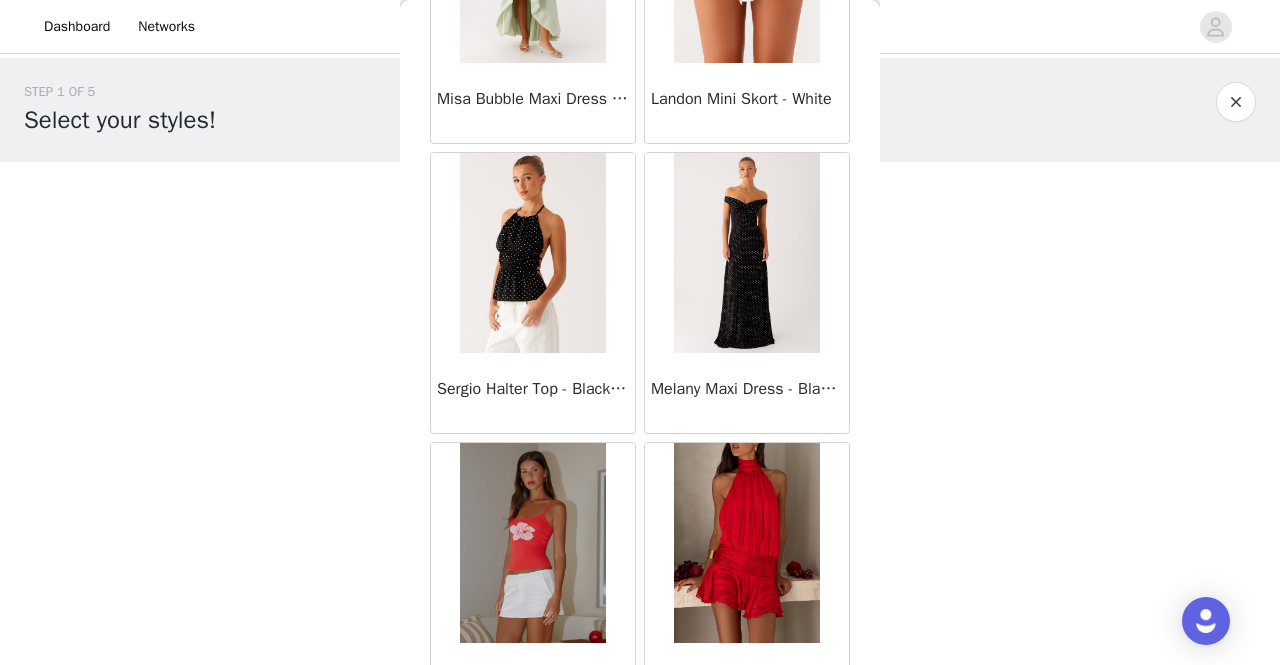click on "Load More" at bounding box center (640, 758) 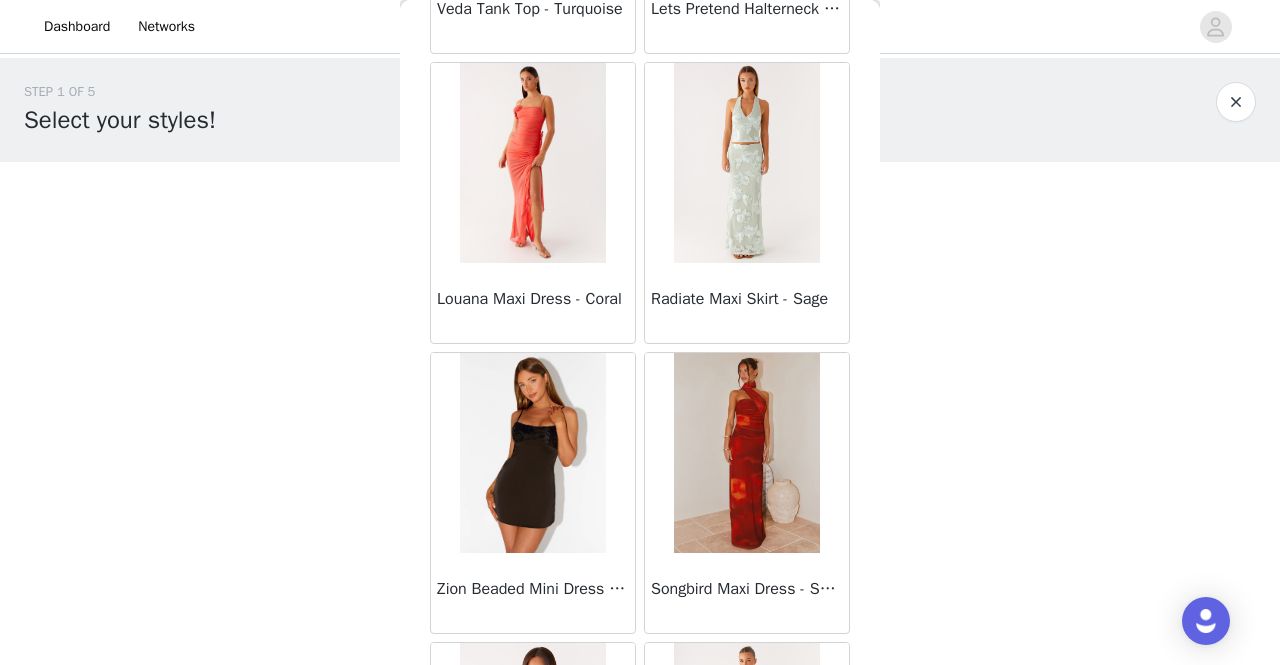 scroll, scrollTop: 57361, scrollLeft: 0, axis: vertical 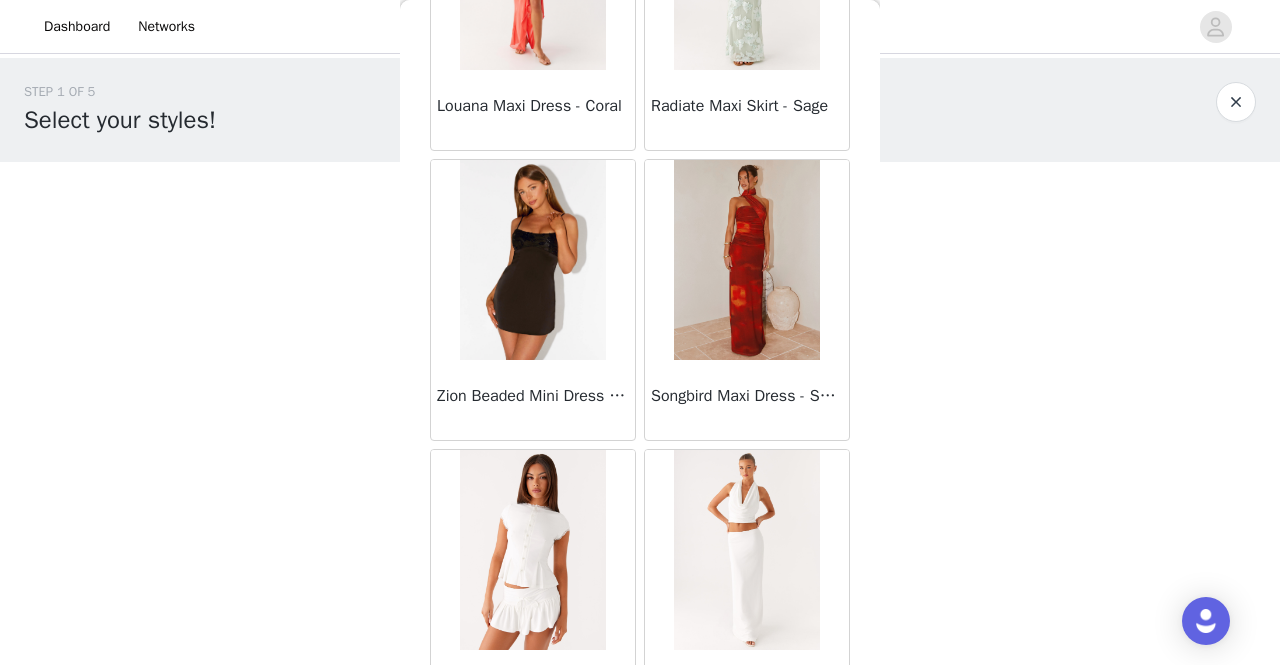 click on "Load More" at bounding box center (640, 765) 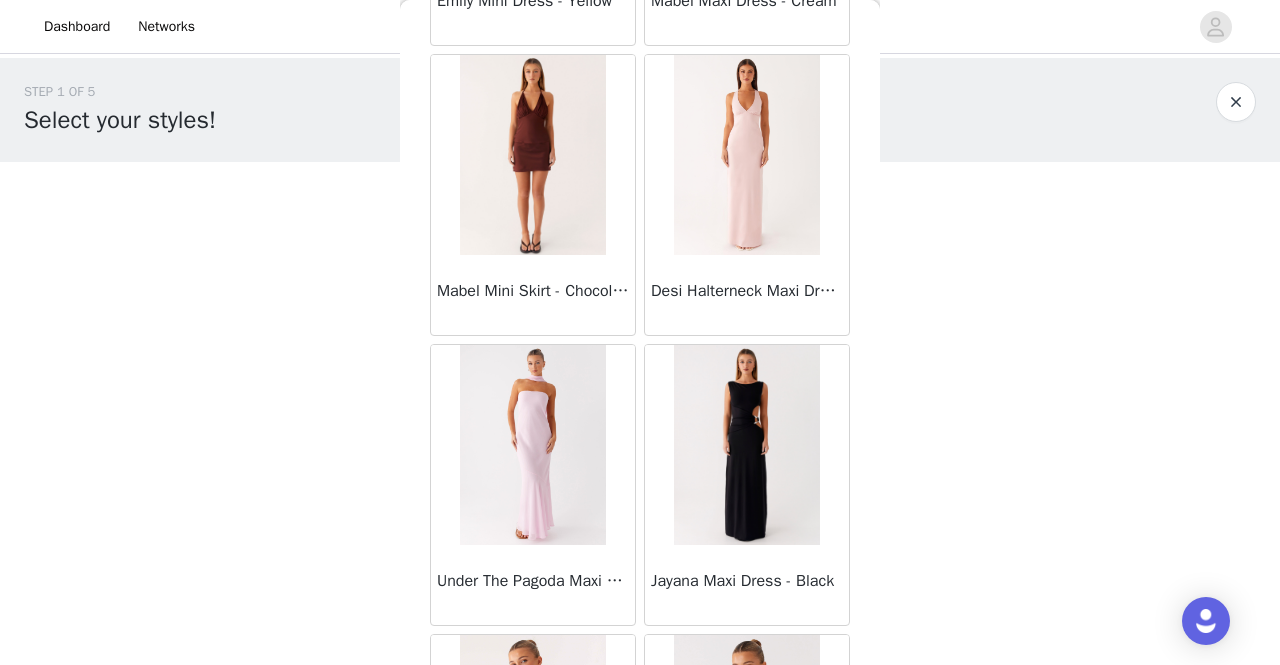 scroll, scrollTop: 60254, scrollLeft: 0, axis: vertical 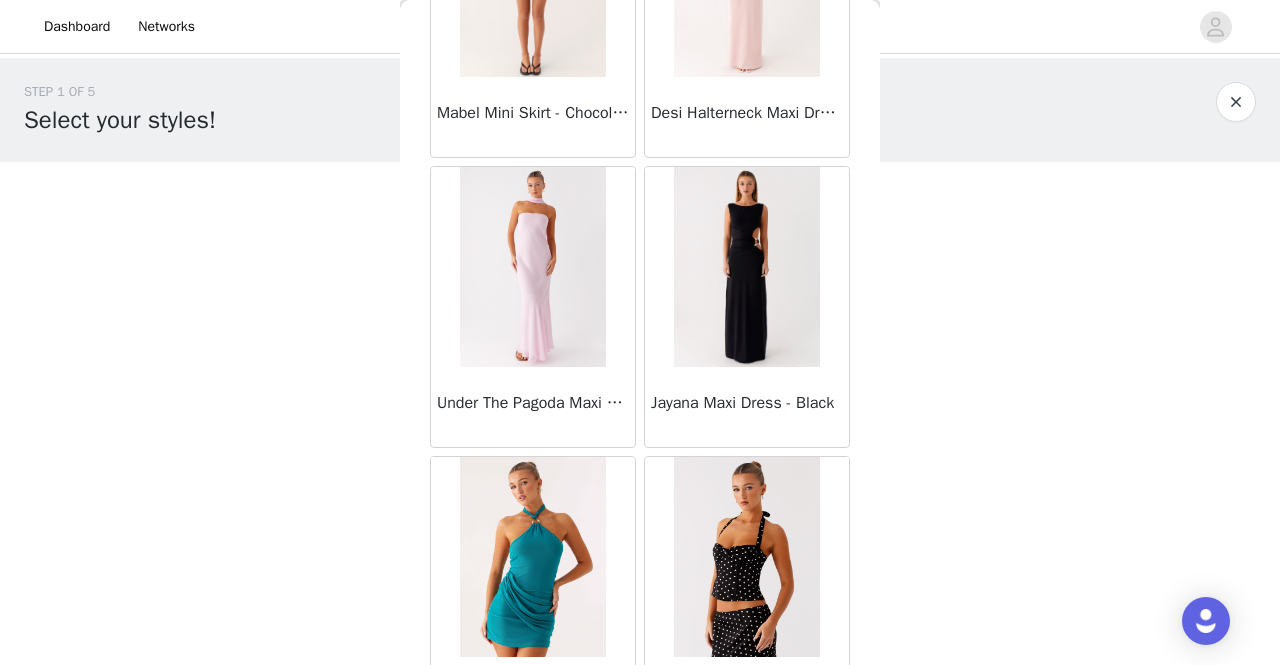 click on "Load More" at bounding box center (640, 772) 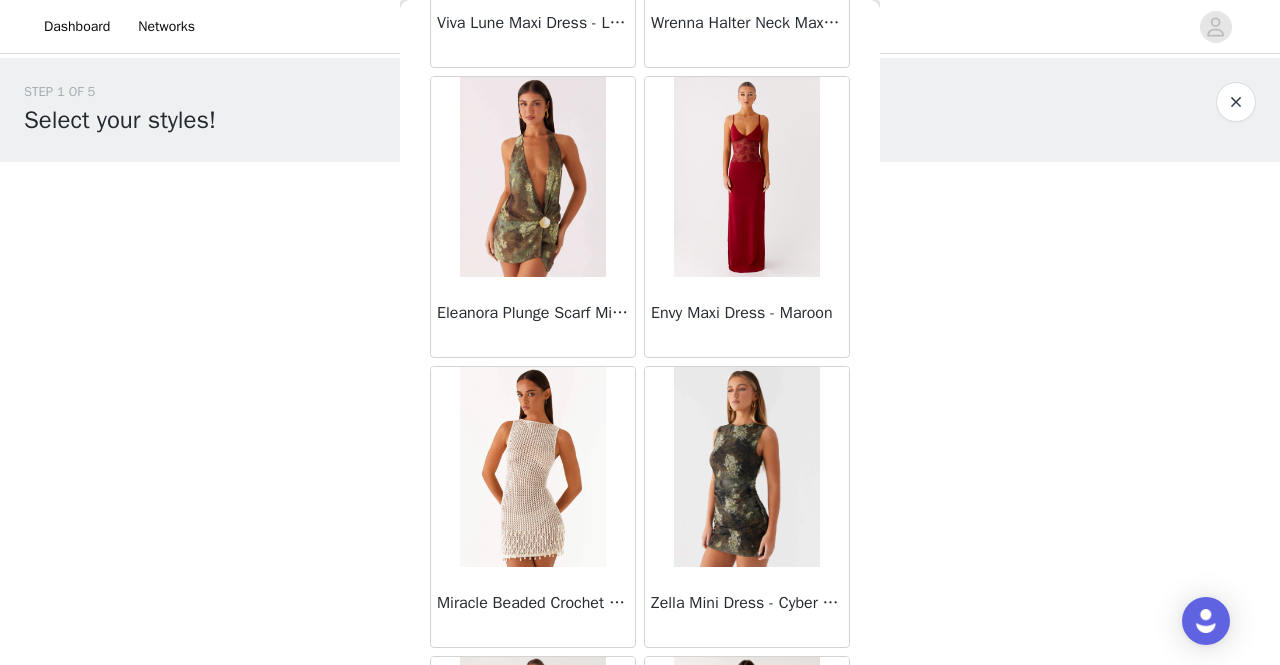 scroll, scrollTop: 63148, scrollLeft: 0, axis: vertical 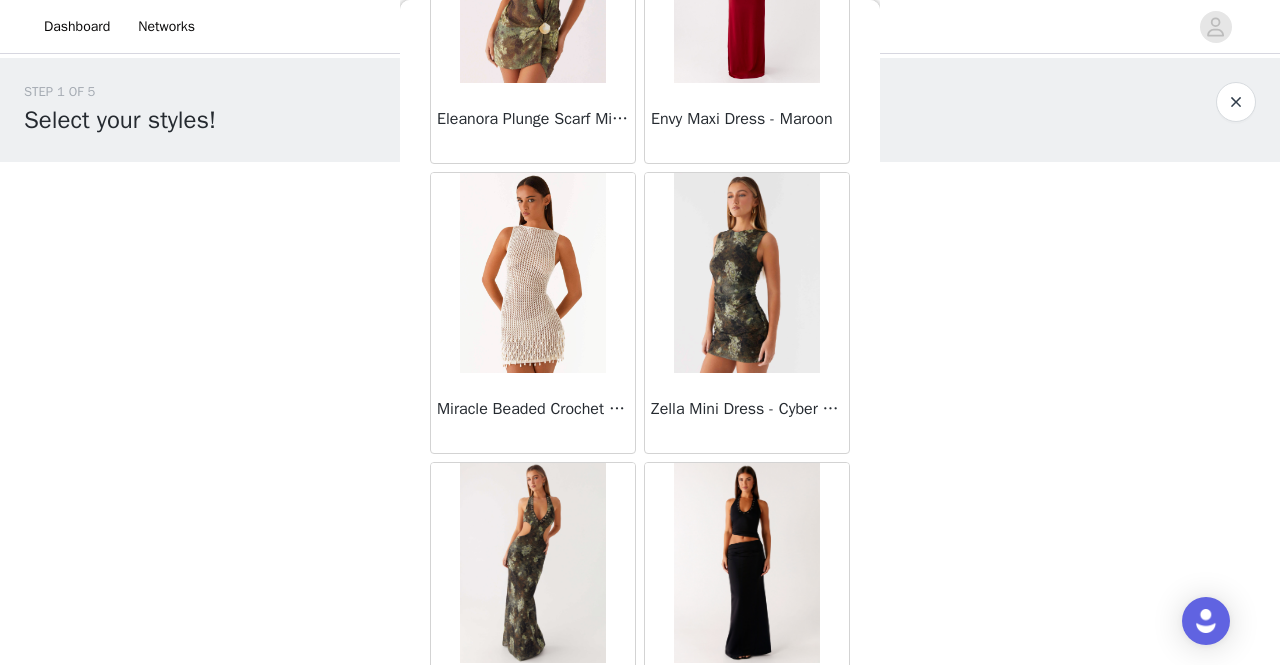 click on "Load More" at bounding box center [640, 778] 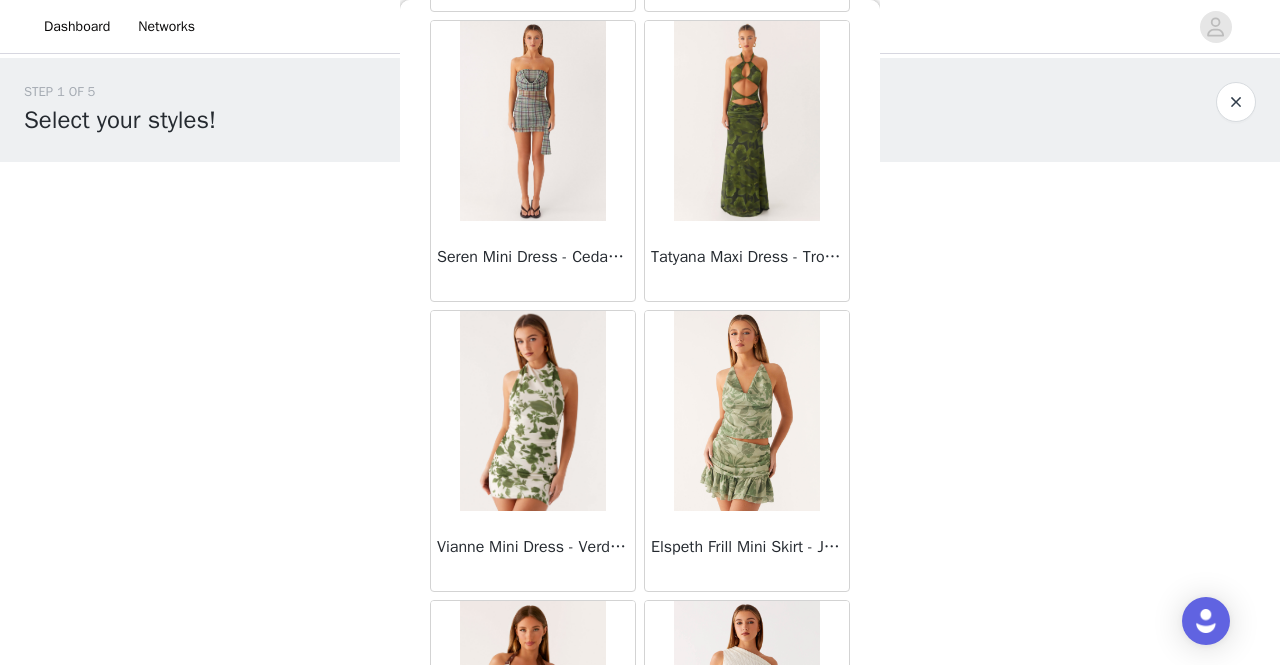scroll, scrollTop: 66041, scrollLeft: 0, axis: vertical 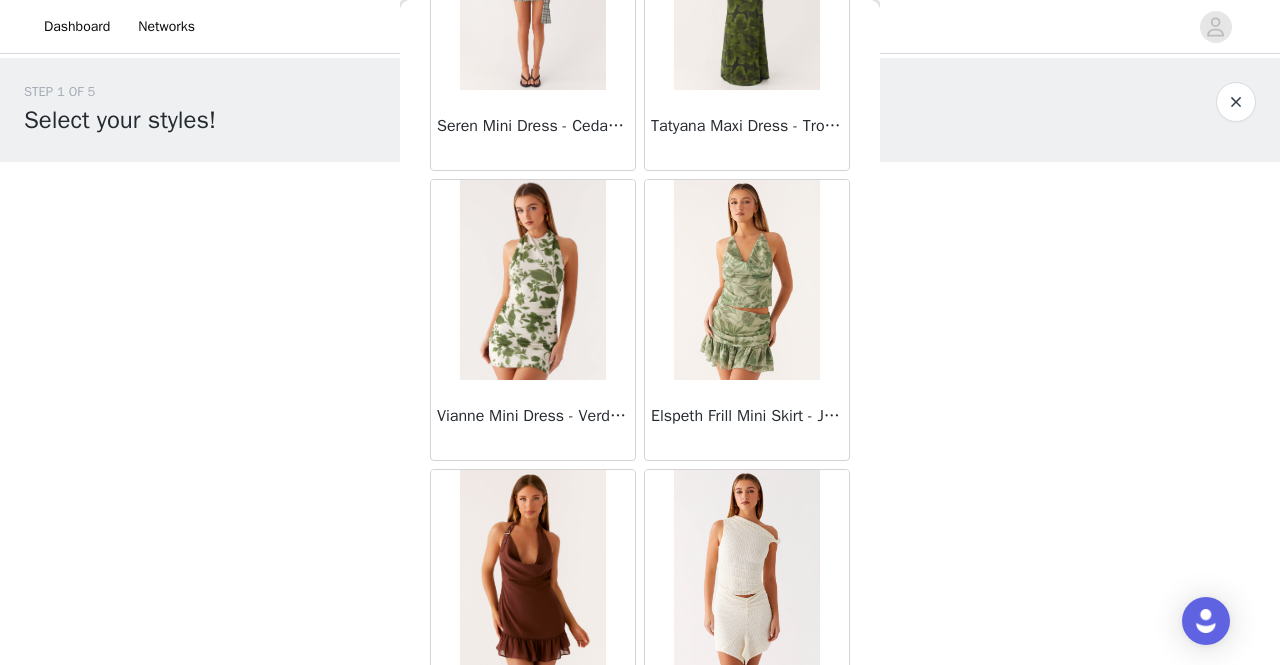 click on "Load More" at bounding box center [640, 785] 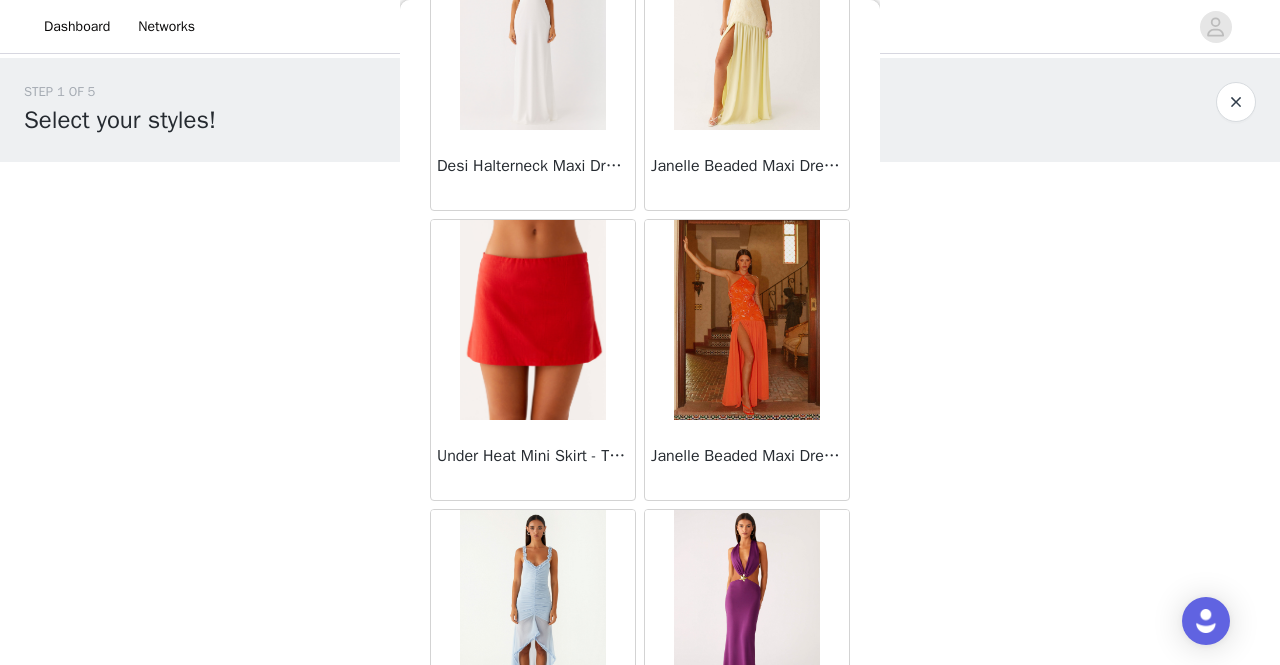 scroll, scrollTop: 68934, scrollLeft: 0, axis: vertical 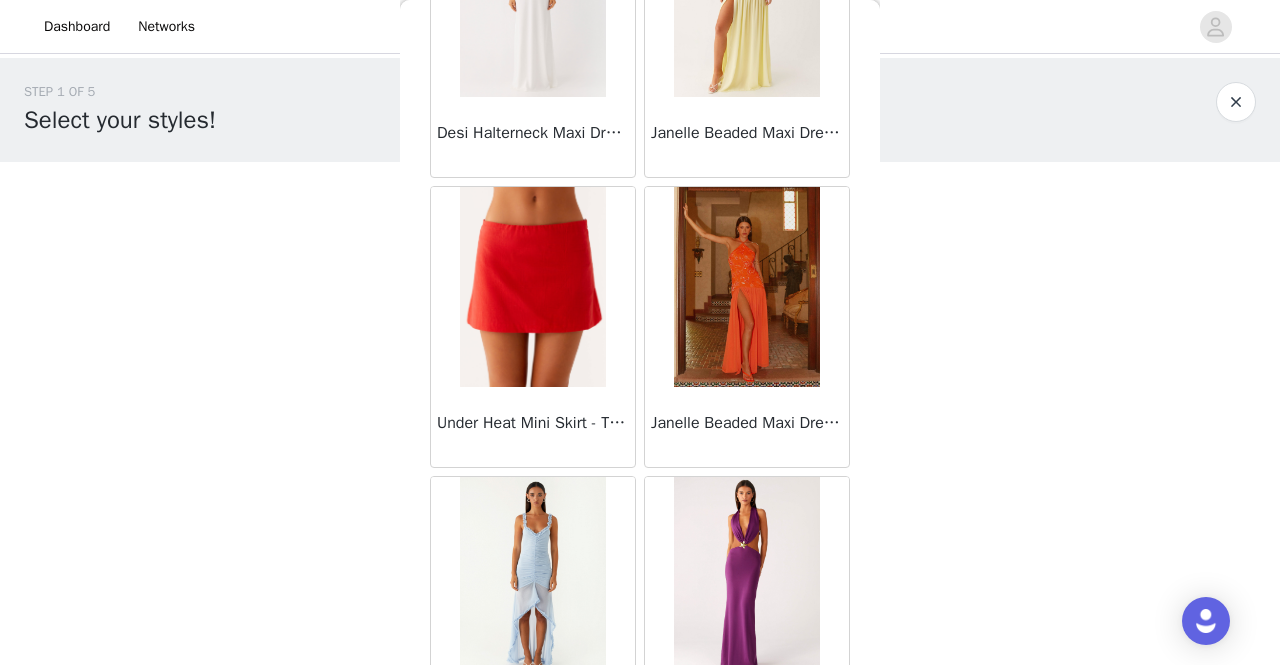 click on "Load More" at bounding box center (640, 792) 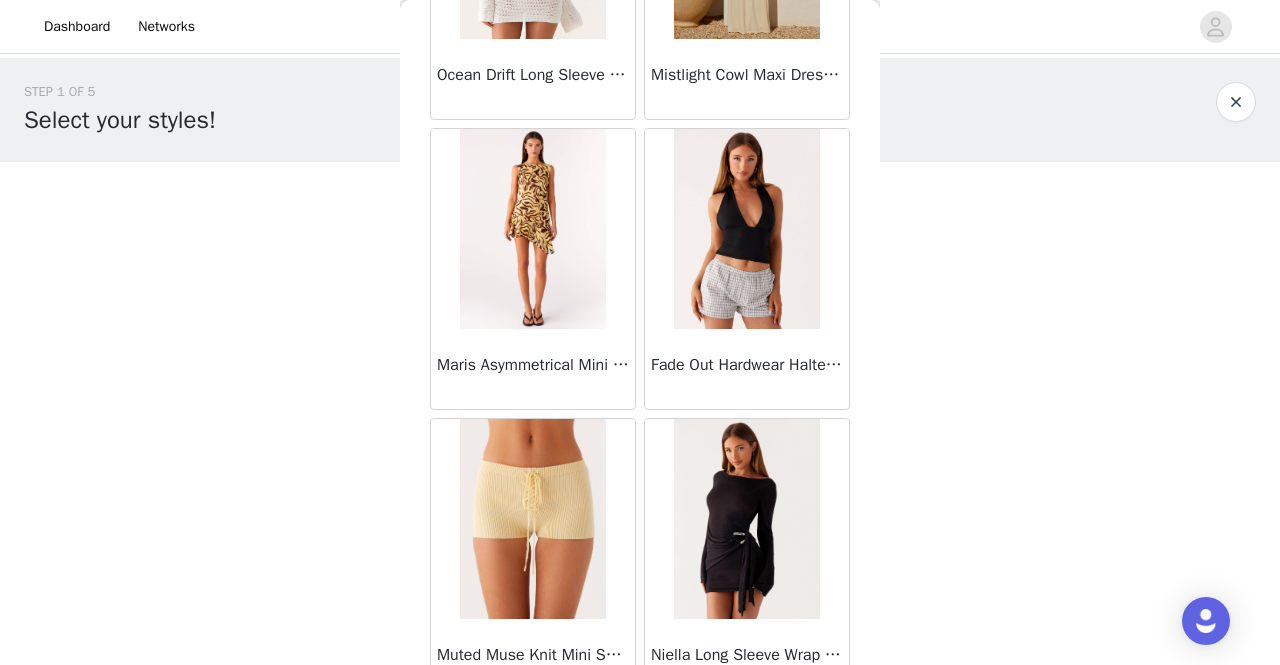 scroll, scrollTop: 71828, scrollLeft: 0, axis: vertical 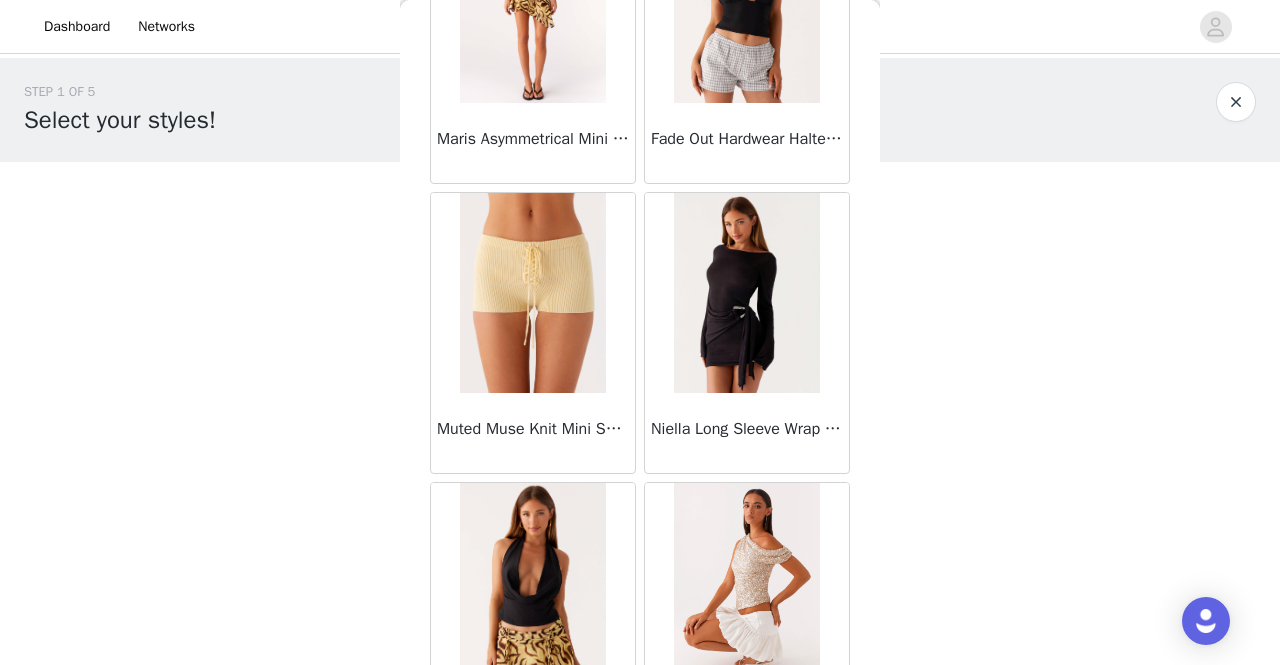 click on "Load More" at bounding box center [640, 798] 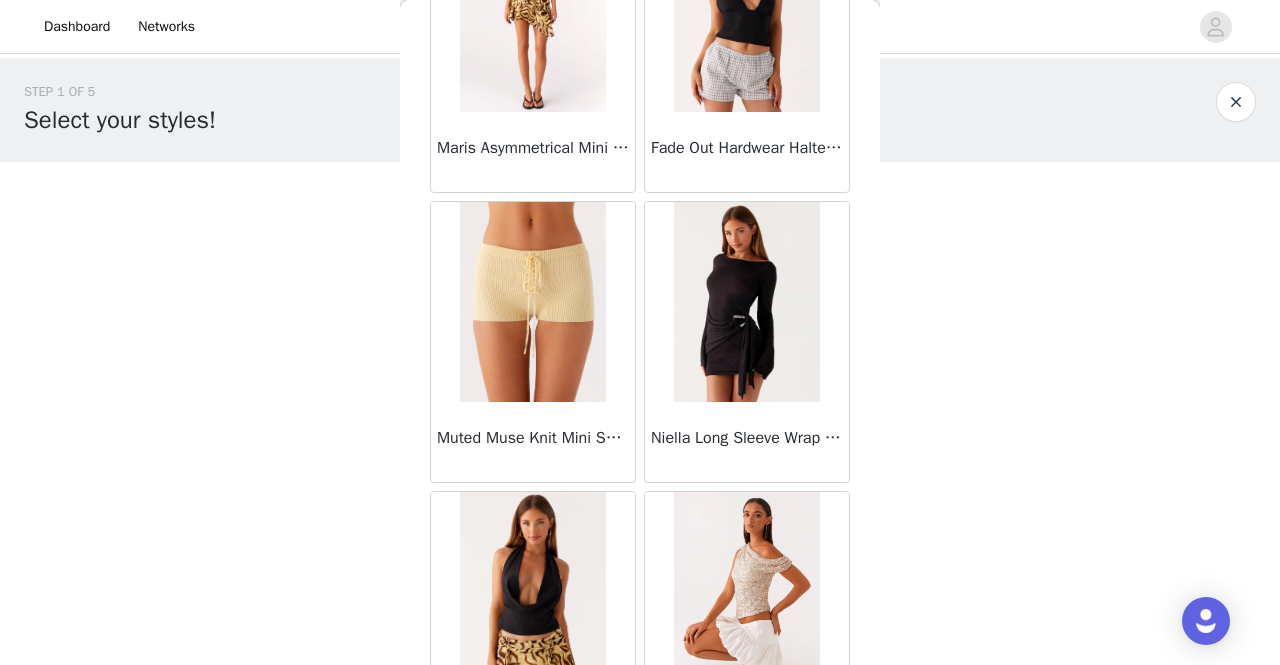 scroll, scrollTop: 71828, scrollLeft: 0, axis: vertical 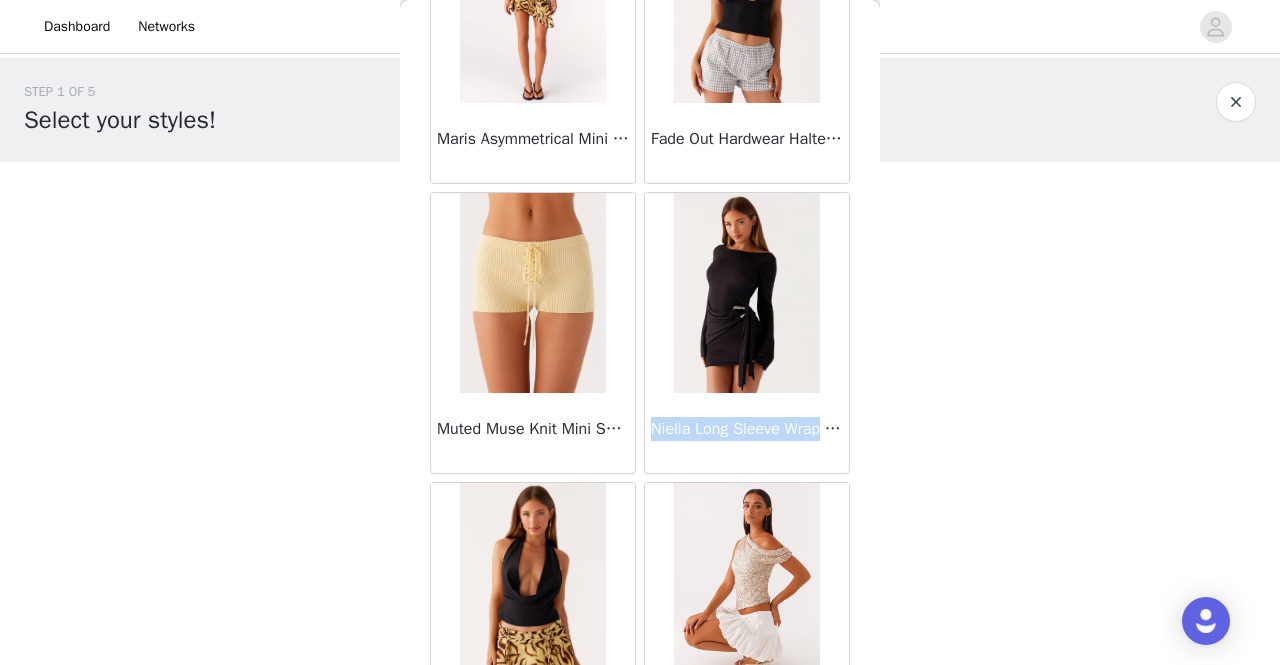 drag, startPoint x: 646, startPoint y: 264, endPoint x: 815, endPoint y: 259, distance: 169.07394 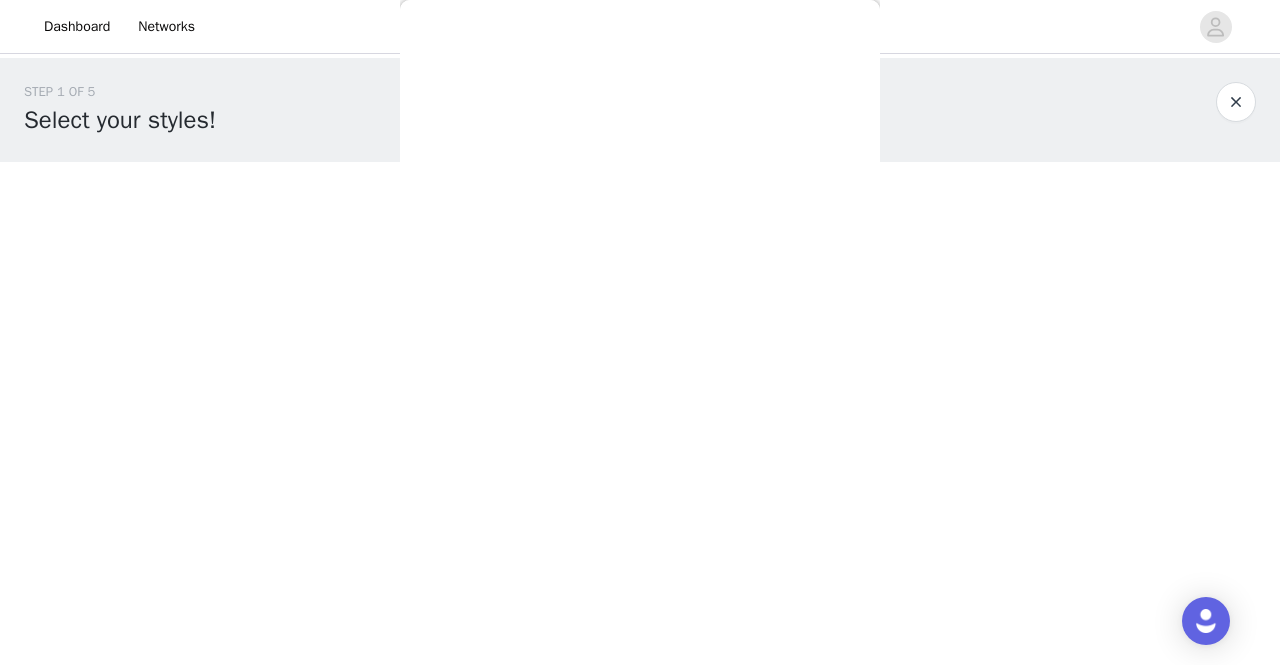 copy on "Niella Long Sleeve Wrap" 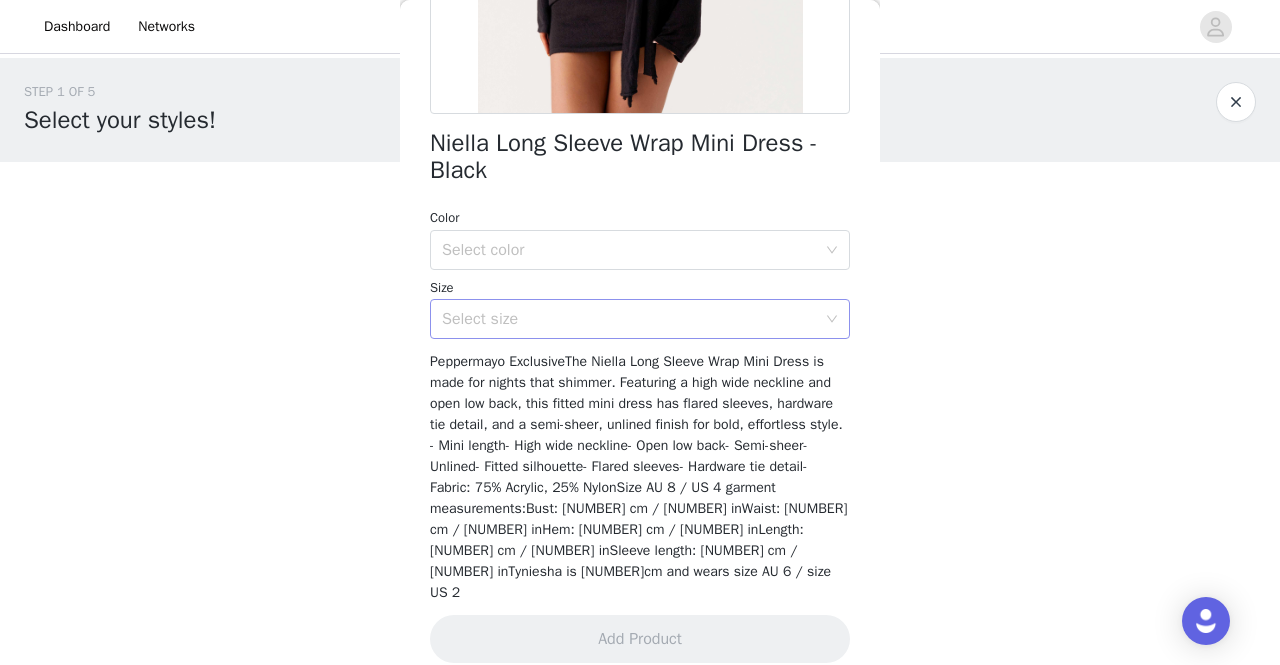 scroll, scrollTop: 0, scrollLeft: 0, axis: both 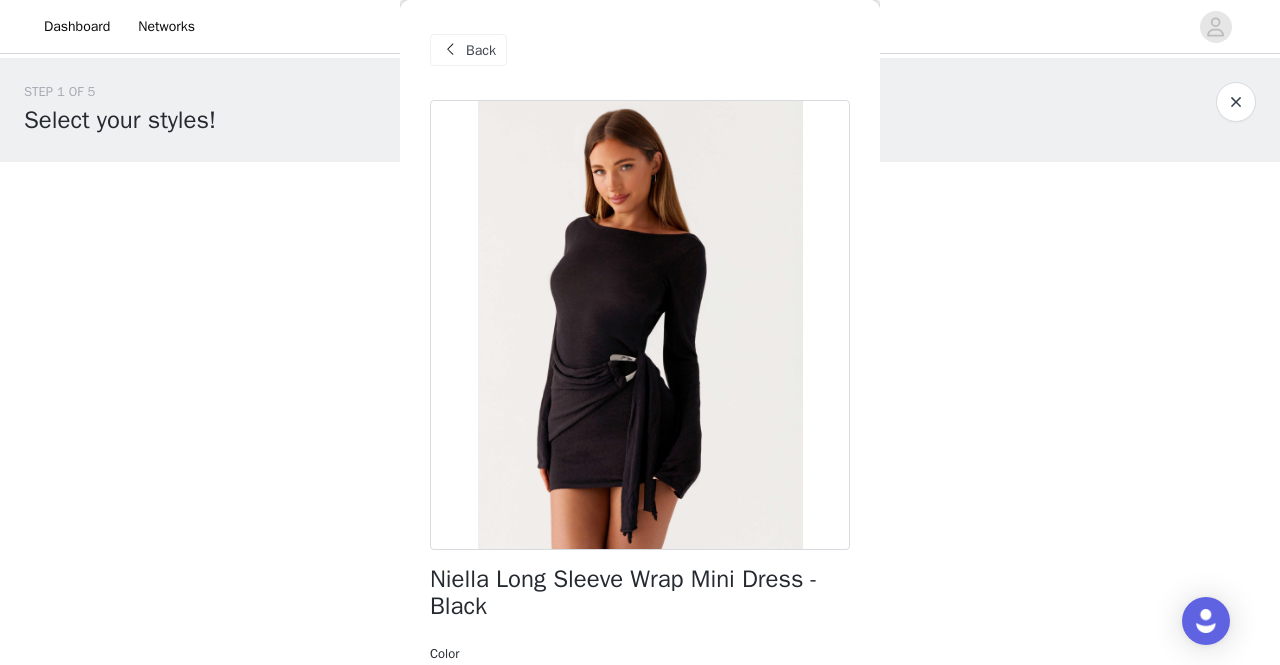 click on "Back" at bounding box center (481, 50) 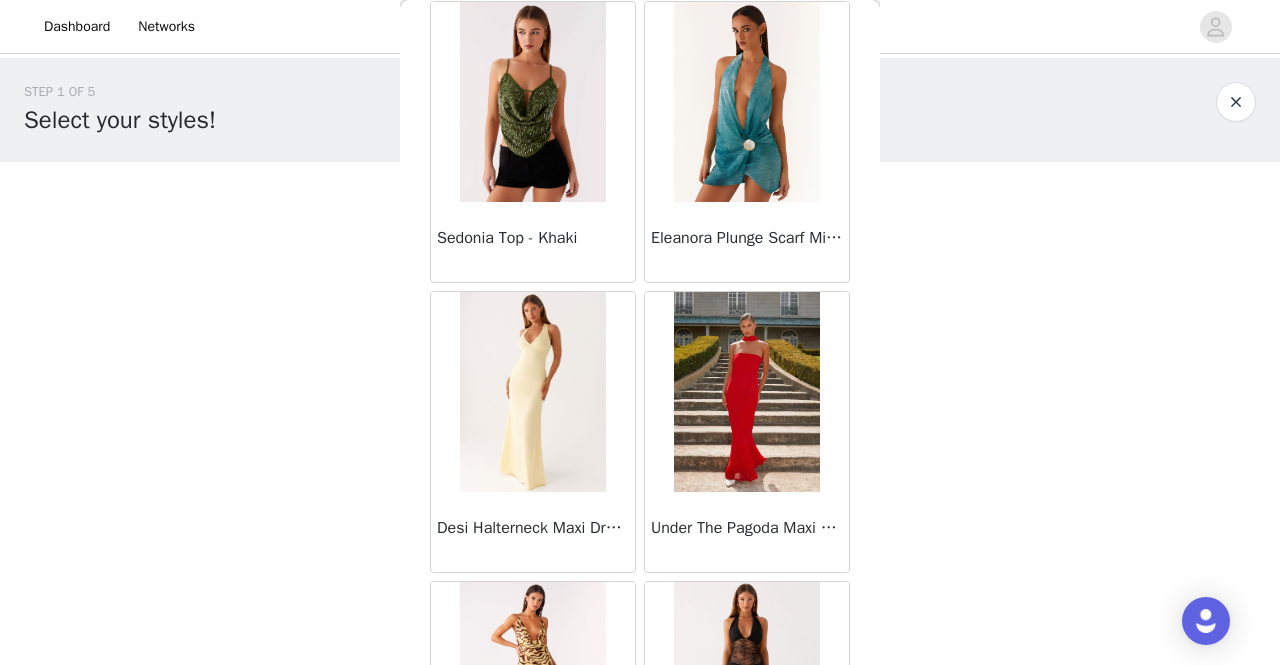 scroll, scrollTop: 74721, scrollLeft: 0, axis: vertical 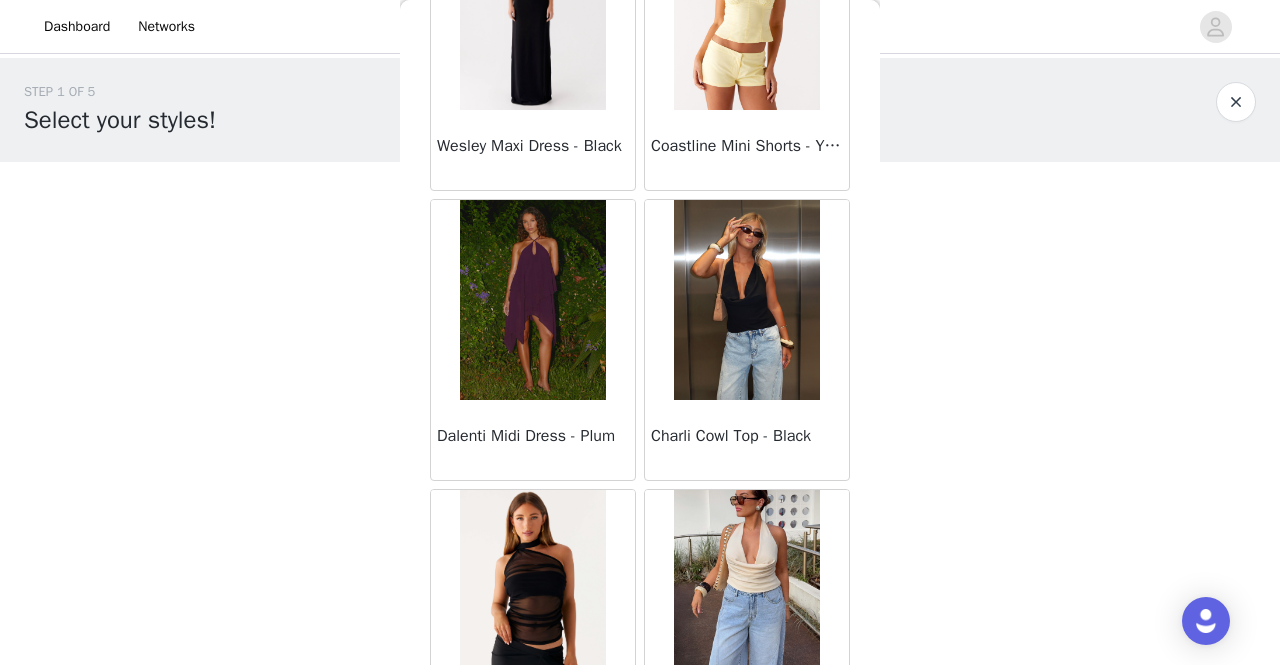 click on "Load More" at bounding box center [640, 805] 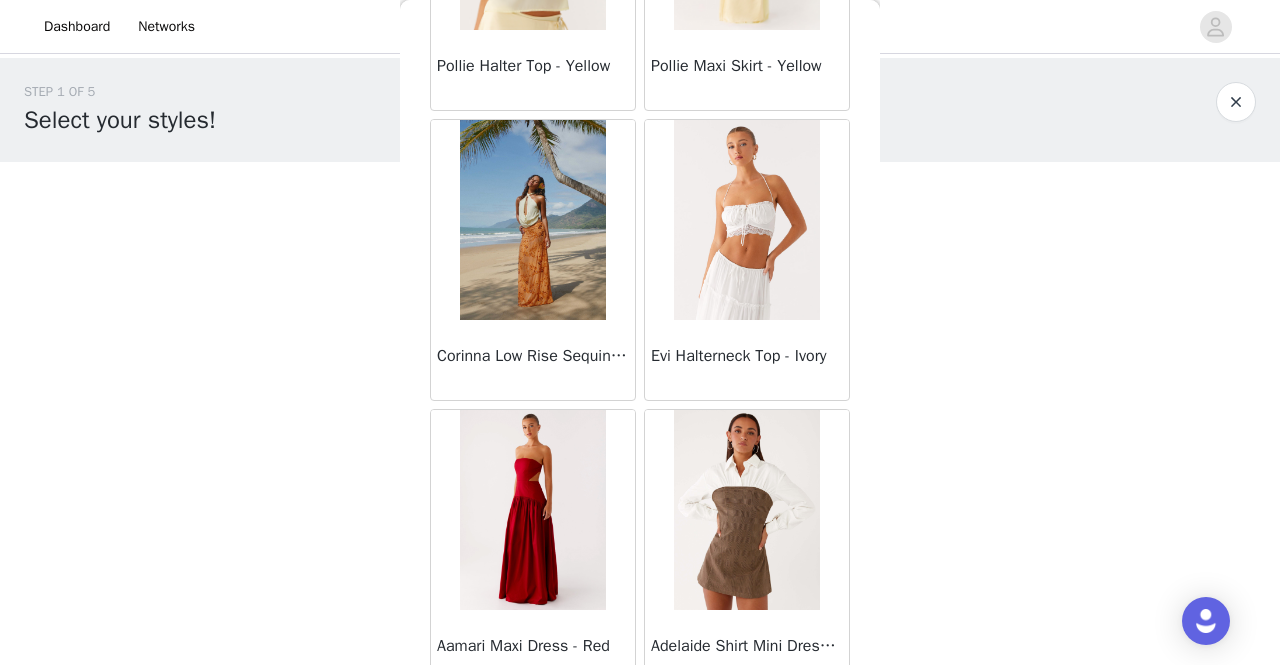 scroll, scrollTop: 77614, scrollLeft: 0, axis: vertical 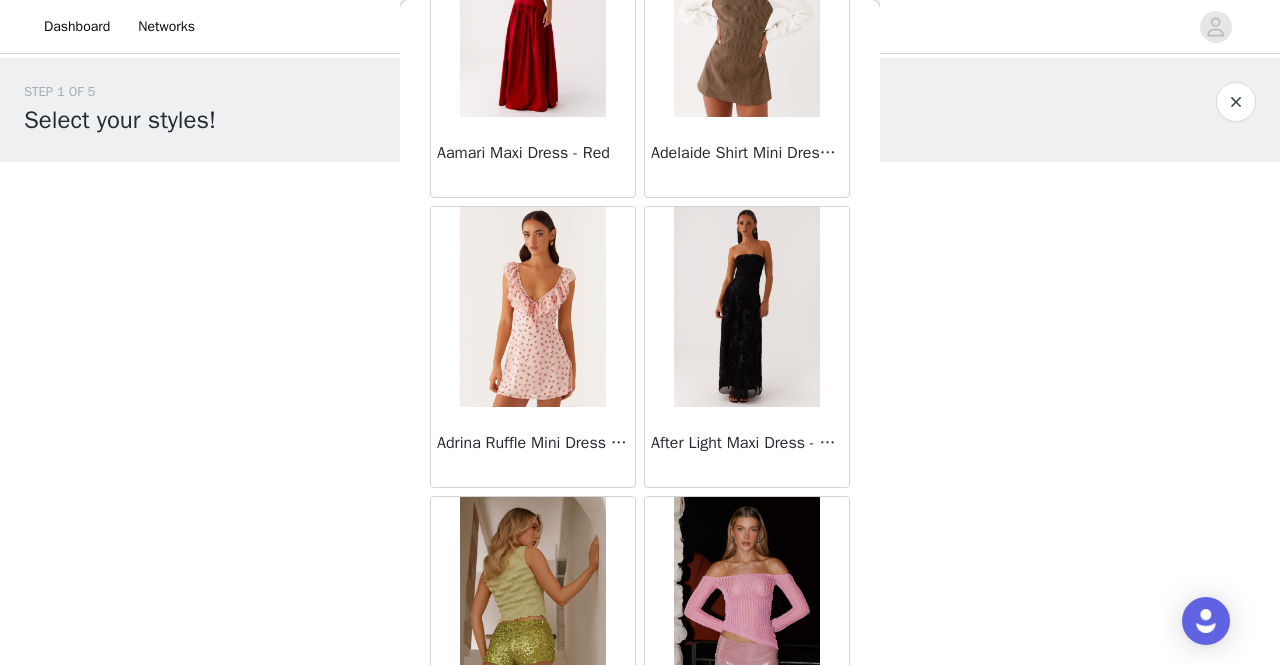 click on "Load More" at bounding box center [640, 812] 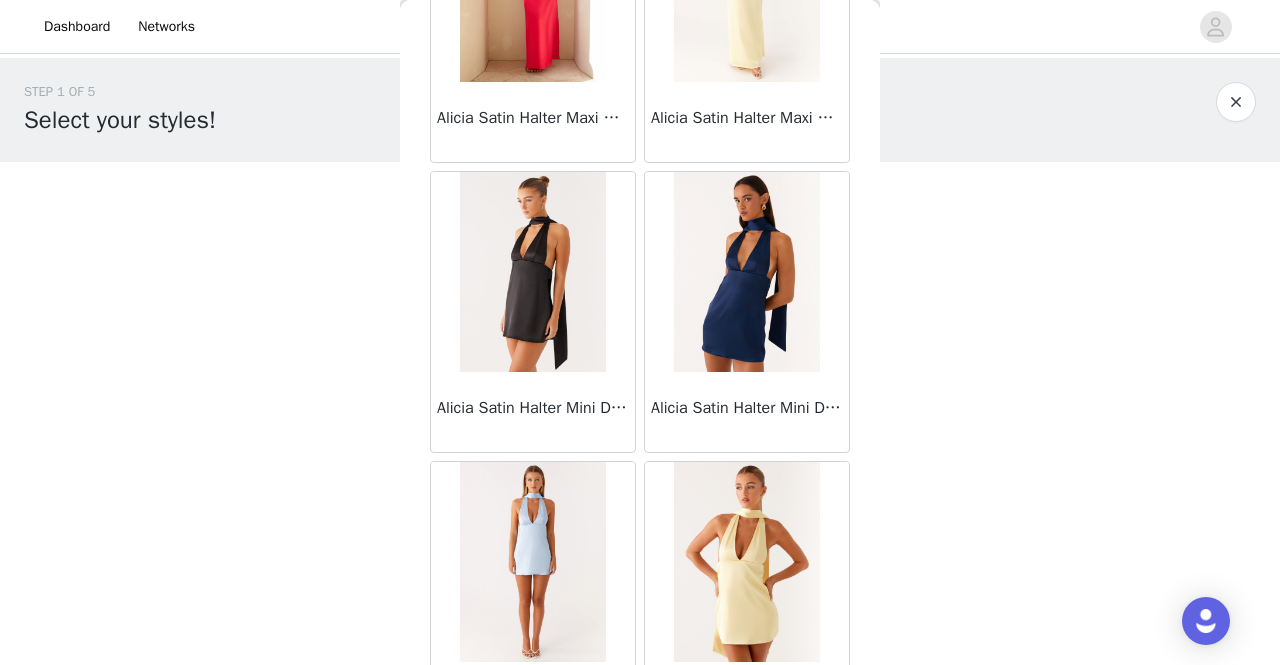 scroll, scrollTop: 80508, scrollLeft: 0, axis: vertical 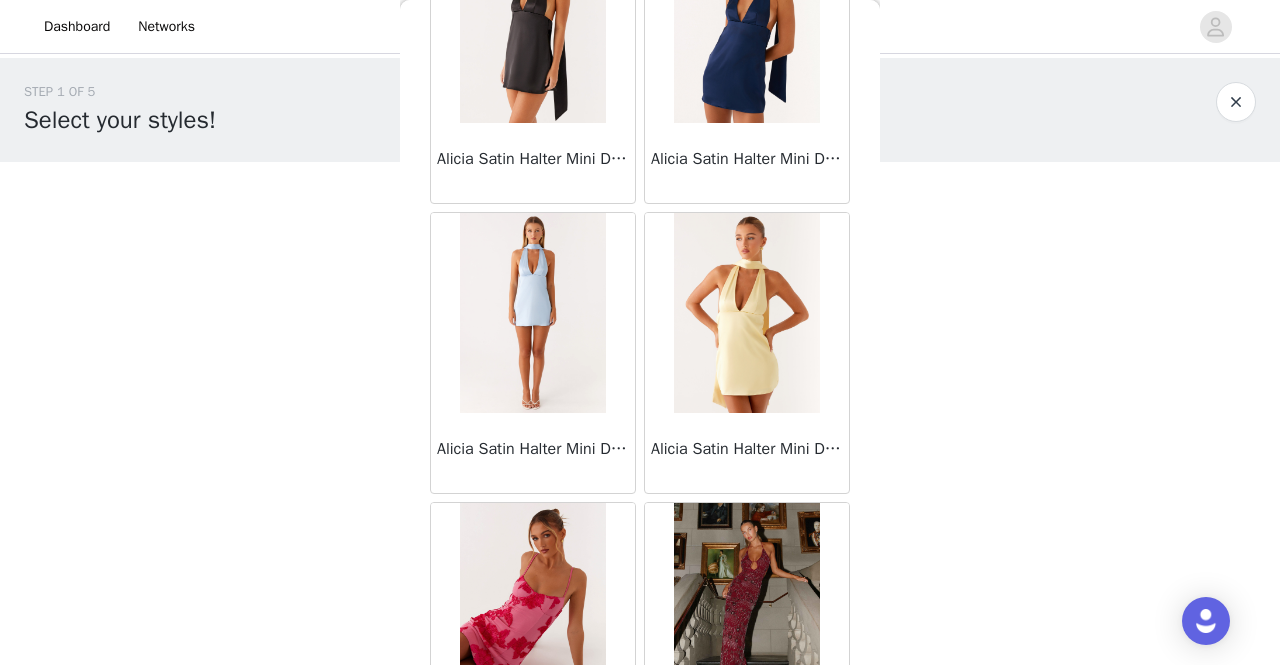 click on "Load More" at bounding box center (640, 818) 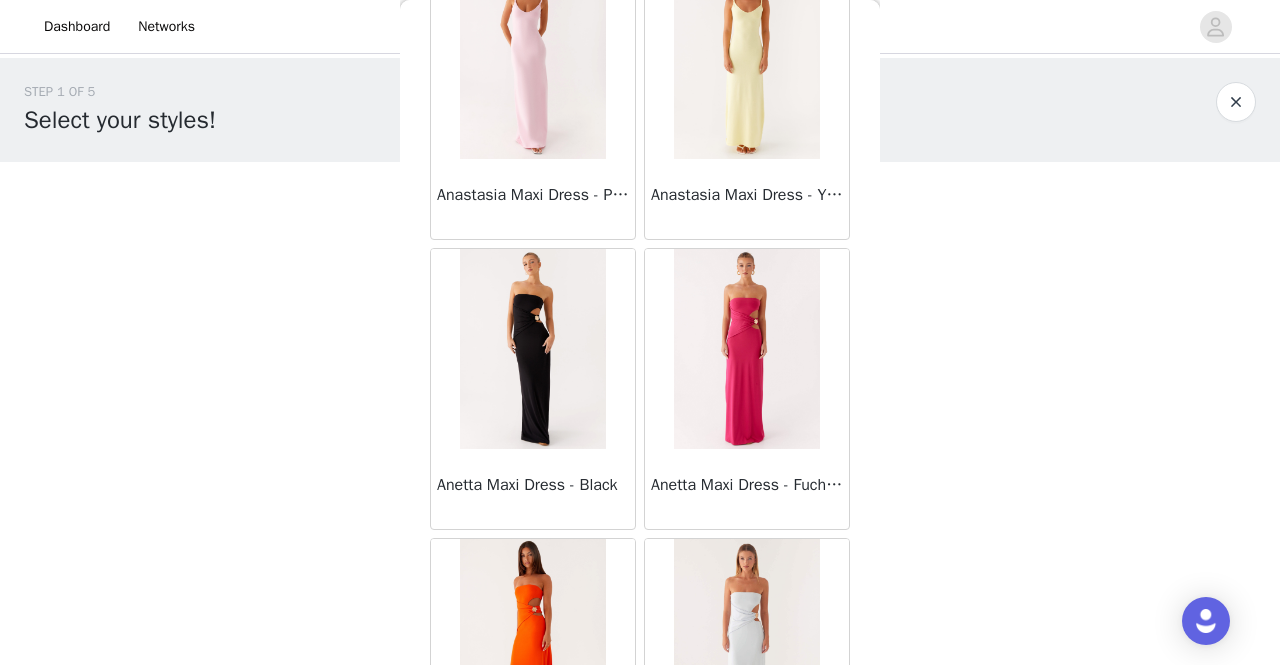 scroll, scrollTop: 83401, scrollLeft: 0, axis: vertical 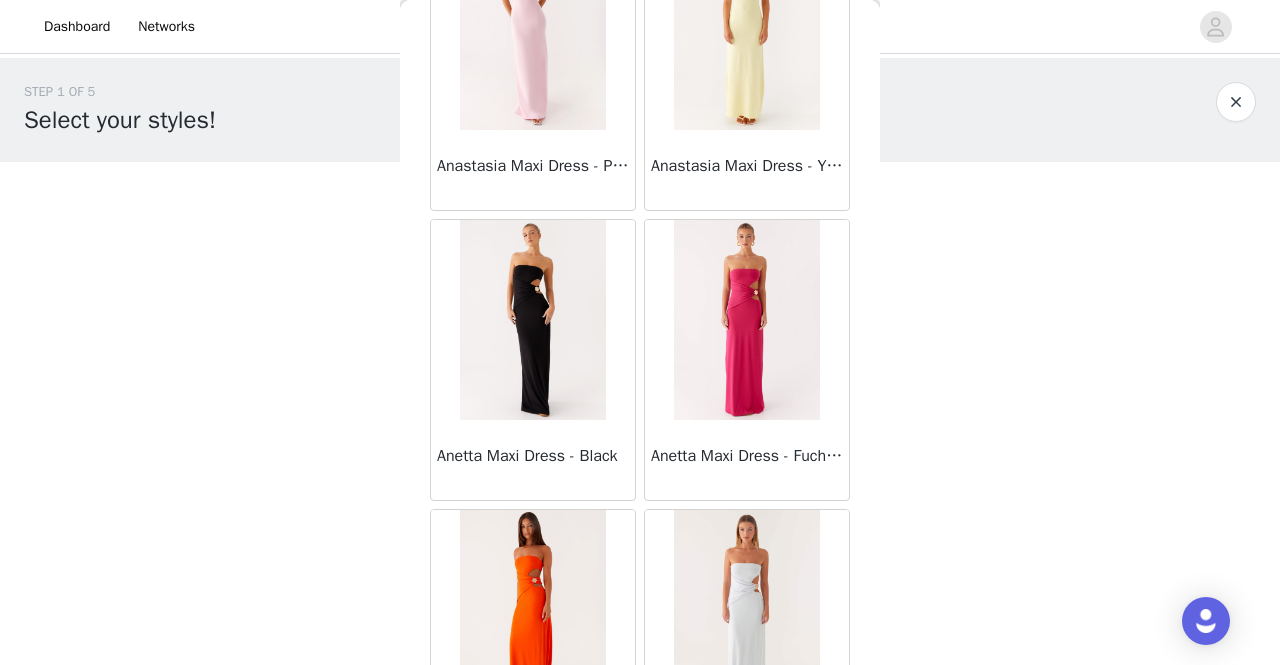 click on "Load More" at bounding box center [640, 825] 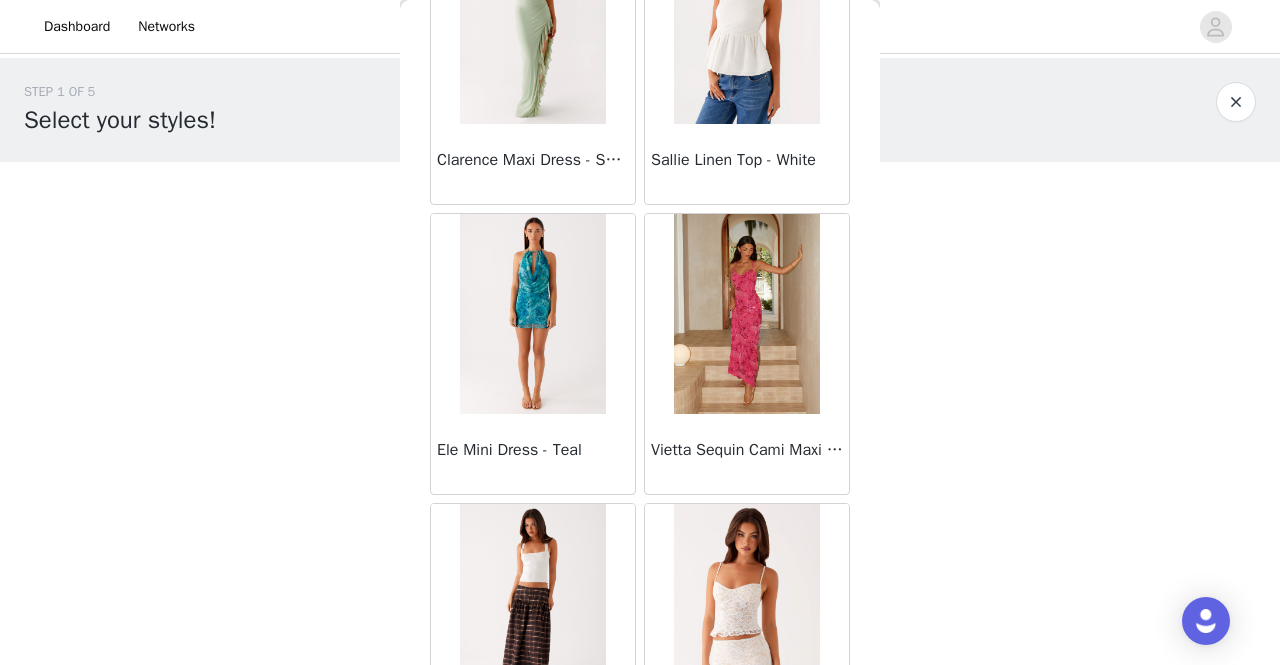 scroll, scrollTop: 41816, scrollLeft: 0, axis: vertical 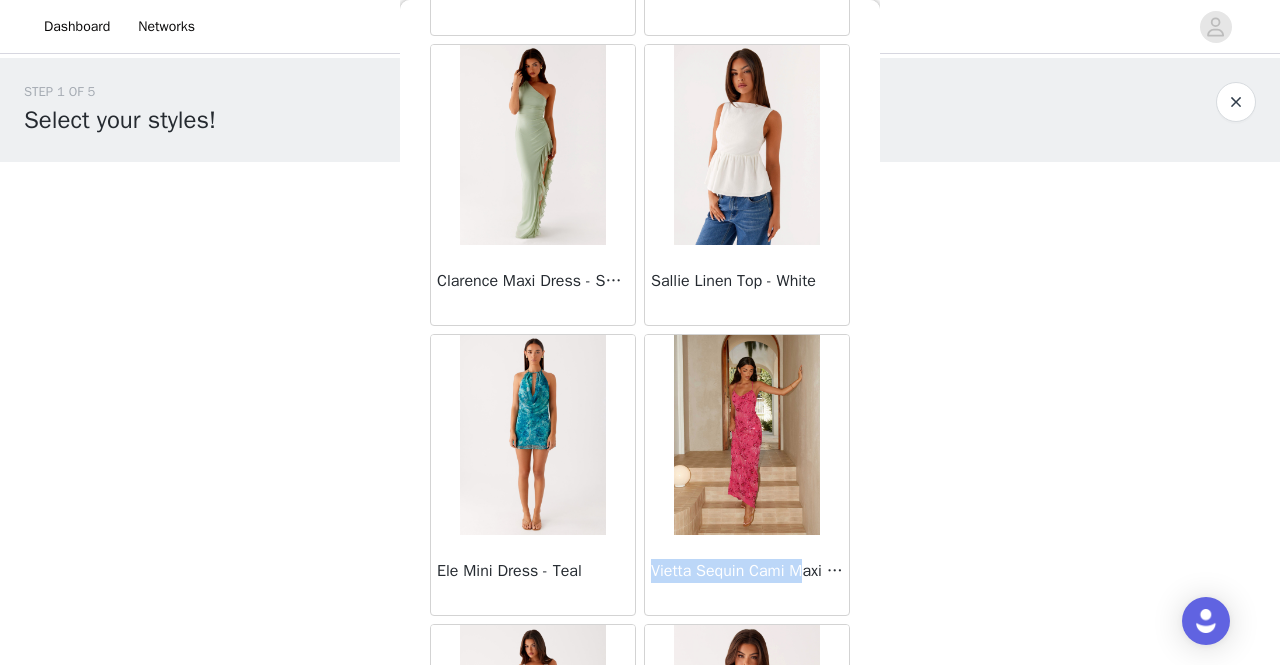drag, startPoint x: 641, startPoint y: 476, endPoint x: 802, endPoint y: 483, distance: 161.1521 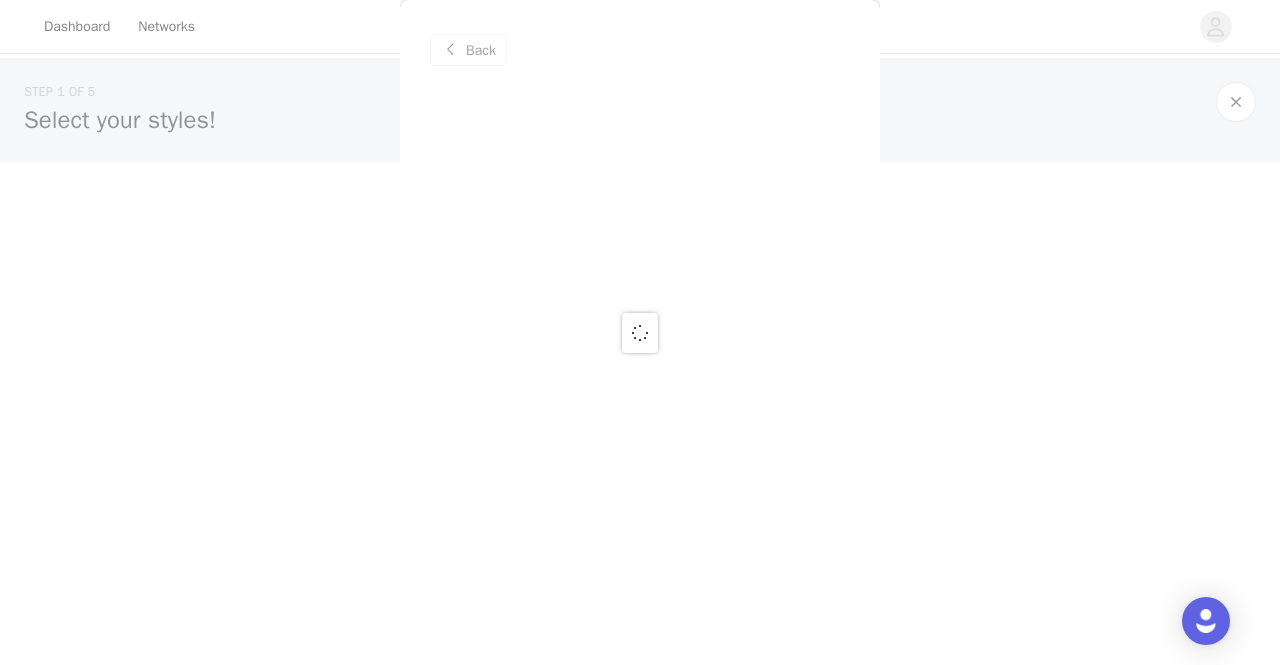 scroll, scrollTop: 0, scrollLeft: 0, axis: both 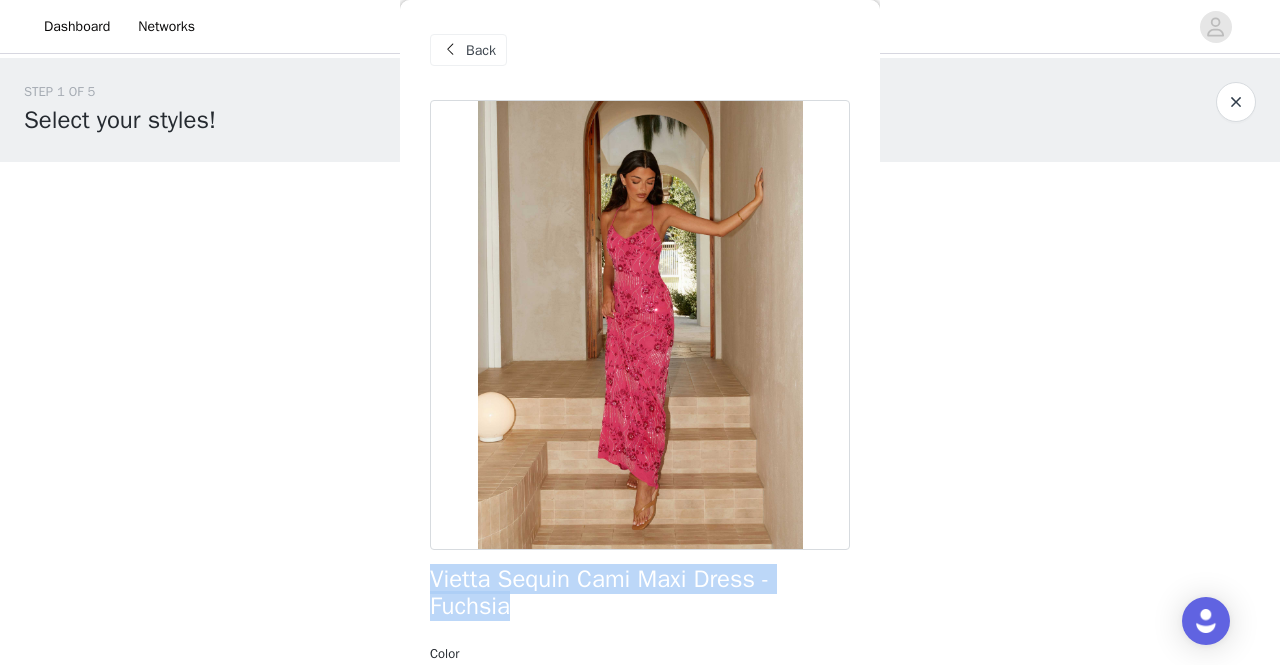 drag, startPoint x: 436, startPoint y: 583, endPoint x: 524, endPoint y: 609, distance: 91.76056 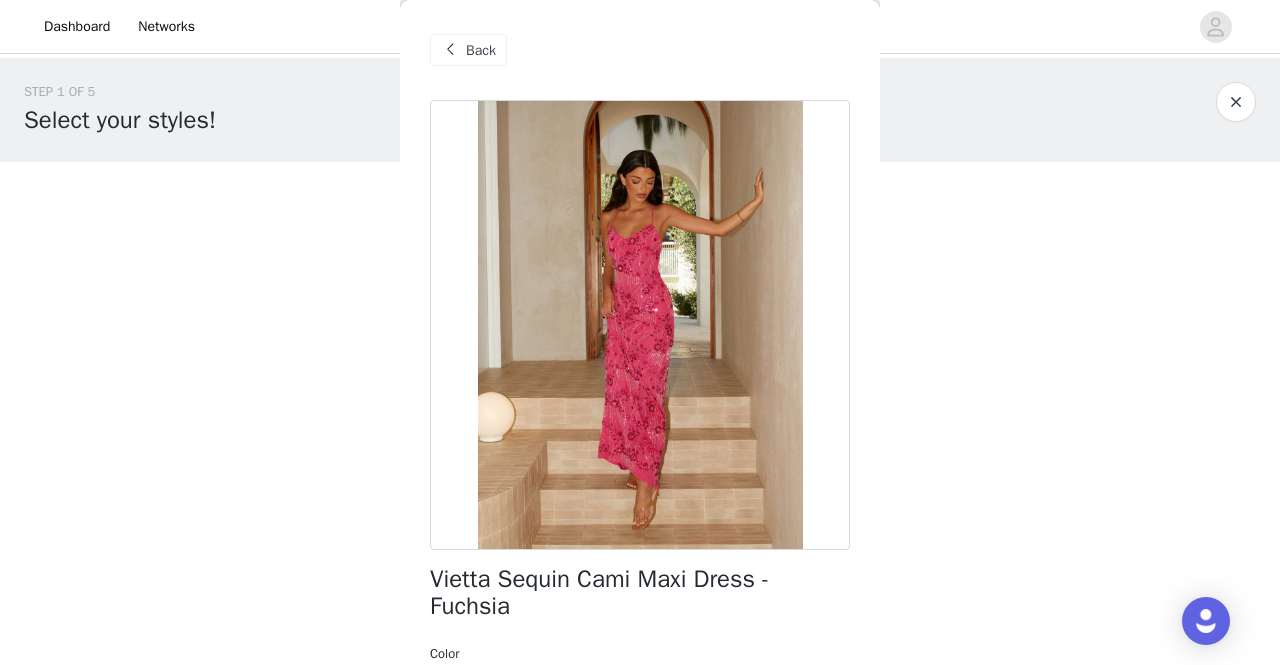 click on "Back" at bounding box center (481, 50) 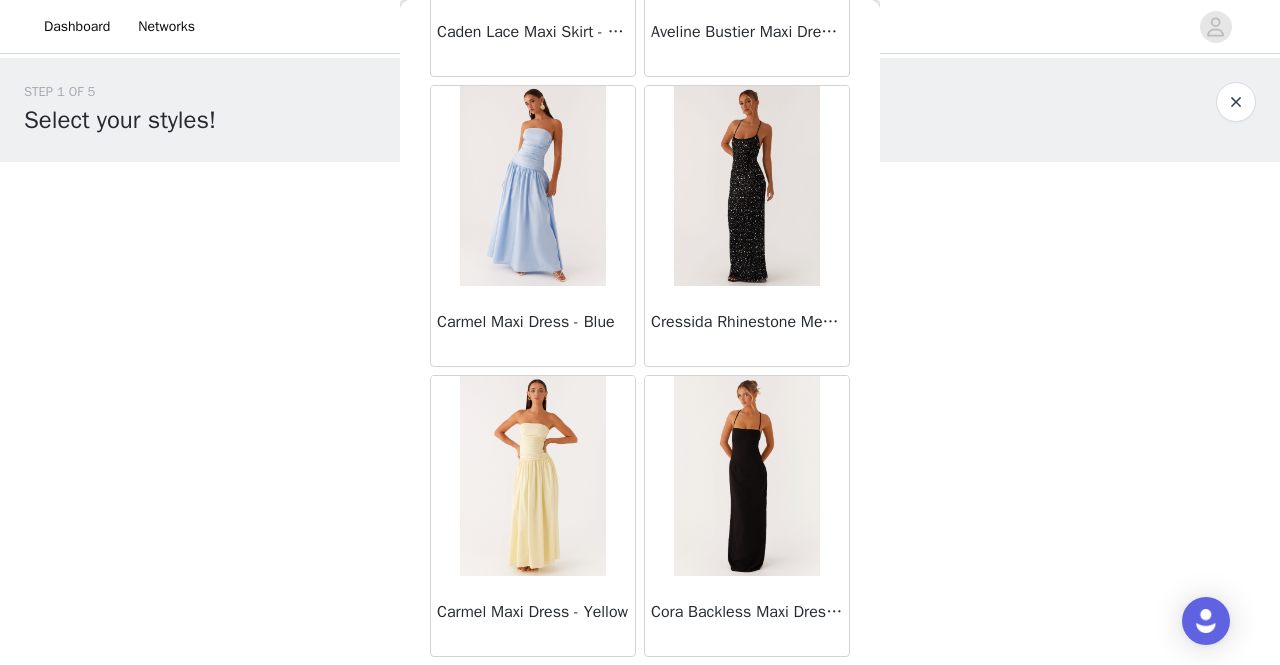 scroll, scrollTop: 83916, scrollLeft: 0, axis: vertical 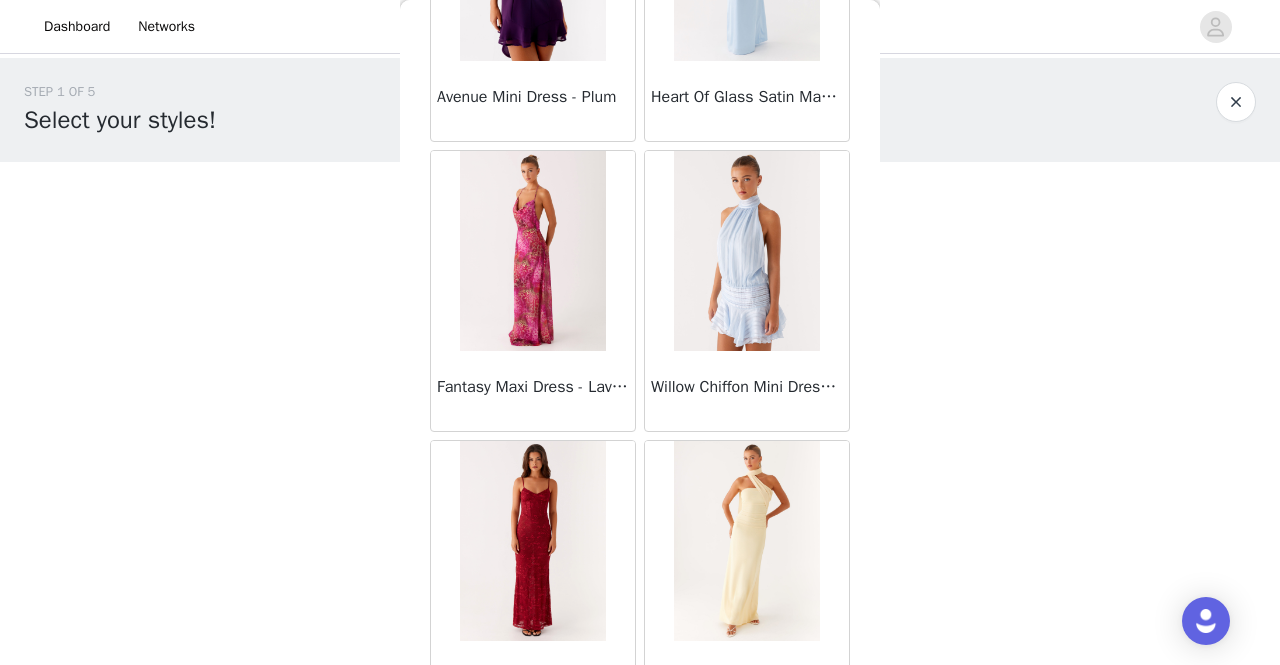 click on "STEP 1 OF 5
Select your styles!
Please note that the sizes are in AU Sizes       0/6 Selected           Add Product       Back       Sweetpea Mini Dress - Yellow       Manifest Mini Dress - Amber       Raquel Off Shoulder Long Sleeve Top - Pink       Julianna Linen Mini Dress - Black       Radiate Halterneck Top - Pink       Arden Mesh Mini Dress - White       Cheryl Bustier Halter Top - Cherry Red       Under The Pagoda Maxi Dress - Deep Red Floral       Sweetest Pie T-Shirt - Black Gingham       That Girl Maxi Dress - Pink       Peppermayo Exclusive Heavy Hearted Mini - Black       Songbird Maxi Dress - Blue Black Floral       Viviana Mini Dress - Lavender       Eden Strapless Maxi Dress - Navy       Claudie Mesh Top - White Pink Lilly       Nia Micro Short - Black       Luciana Crochet Halterneck Mini Dress - Pink       Happy Hour Mini Dress - Yellow       Aullie Maxi Dress - Ivory" at bounding box center (640, 288) 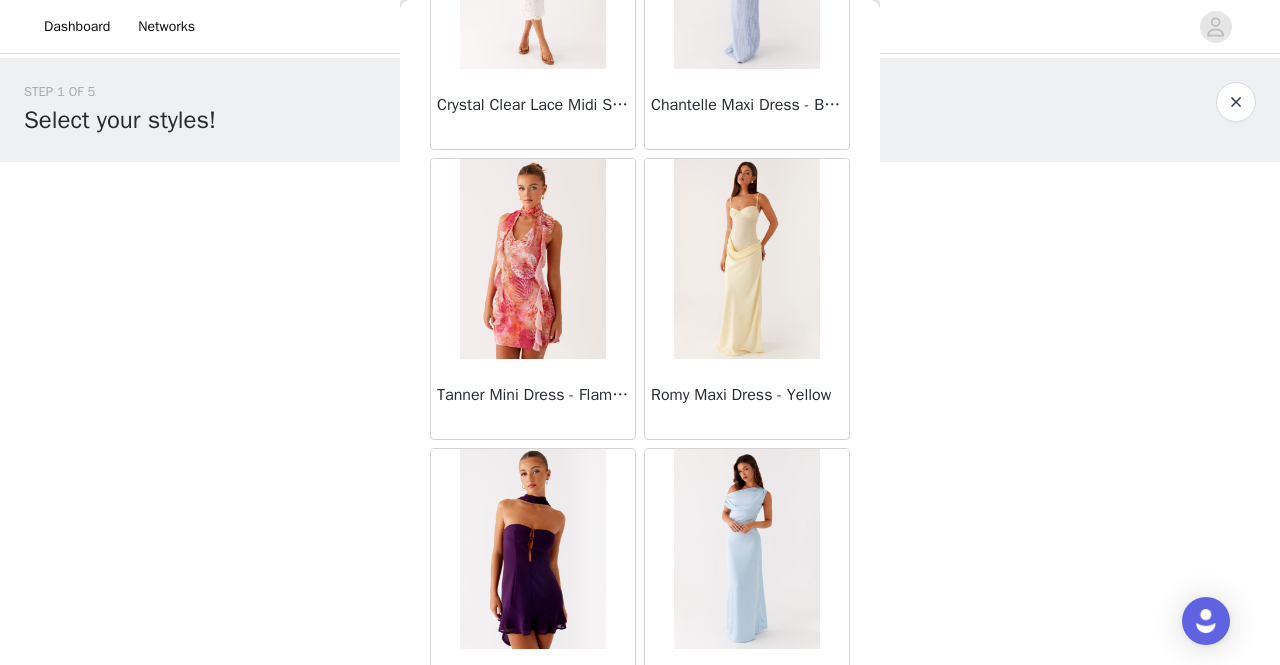 scroll, scrollTop: 33856, scrollLeft: 0, axis: vertical 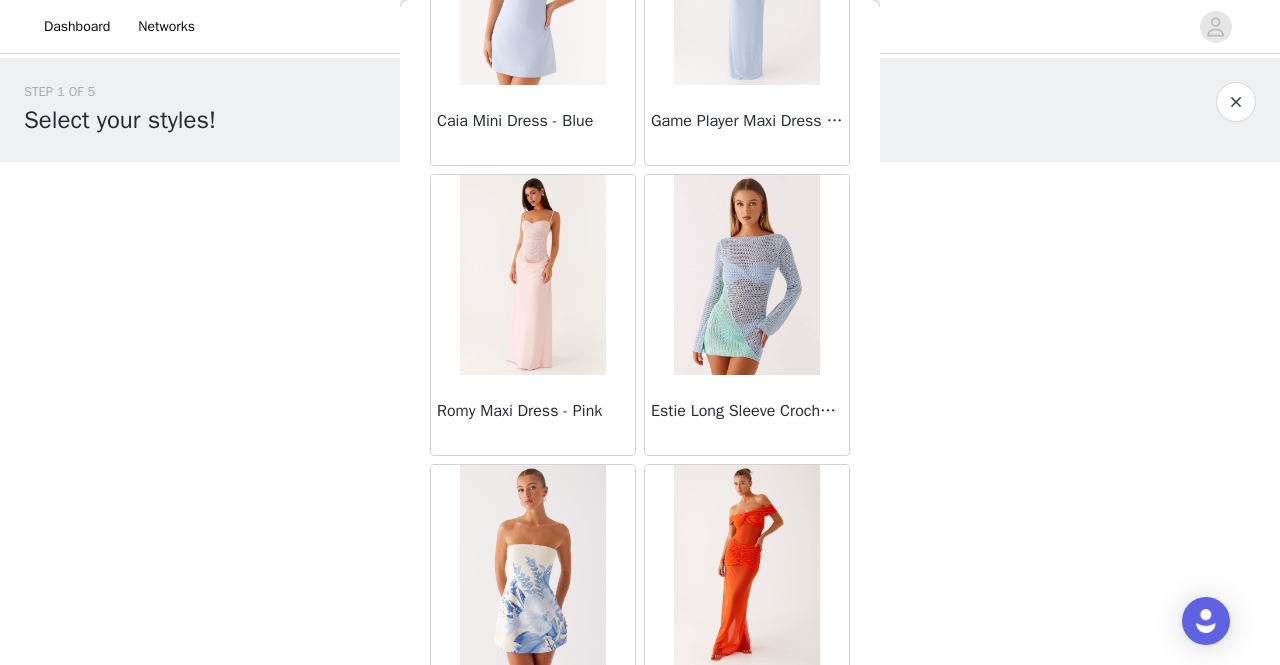click on "STEP 1 OF 5
Select your styles!
Please note that the sizes are in AU Sizes       0/6 Selected           Add Product       Back       Sweetpea Mini Dress - Yellow       Manifest Mini Dress - Amber       Raquel Off Shoulder Long Sleeve Top - Pink       Julianna Linen Mini Dress - Black       Radiate Halterneck Top - Pink       Arden Mesh Mini Dress - White       Cheryl Bustier Halter Top - Cherry Red       Under The Pagoda Maxi Dress - Deep Red Floral       Sweetest Pie T-Shirt - Black Gingham       That Girl Maxi Dress - Pink       Peppermayo Exclusive Heavy Hearted Mini - Black       Songbird Maxi Dress - Blue Black Floral       Viviana Mini Dress - Lavender       Eden Strapless Maxi Dress - Navy       Claudie Mesh Top - White Pink Lilly       Nia Micro Short - Black       Luciana Crochet Halterneck Mini Dress - Pink       Happy Hour Mini Dress - Yellow       Aullie Maxi Dress - Ivory" at bounding box center [640, 216] 